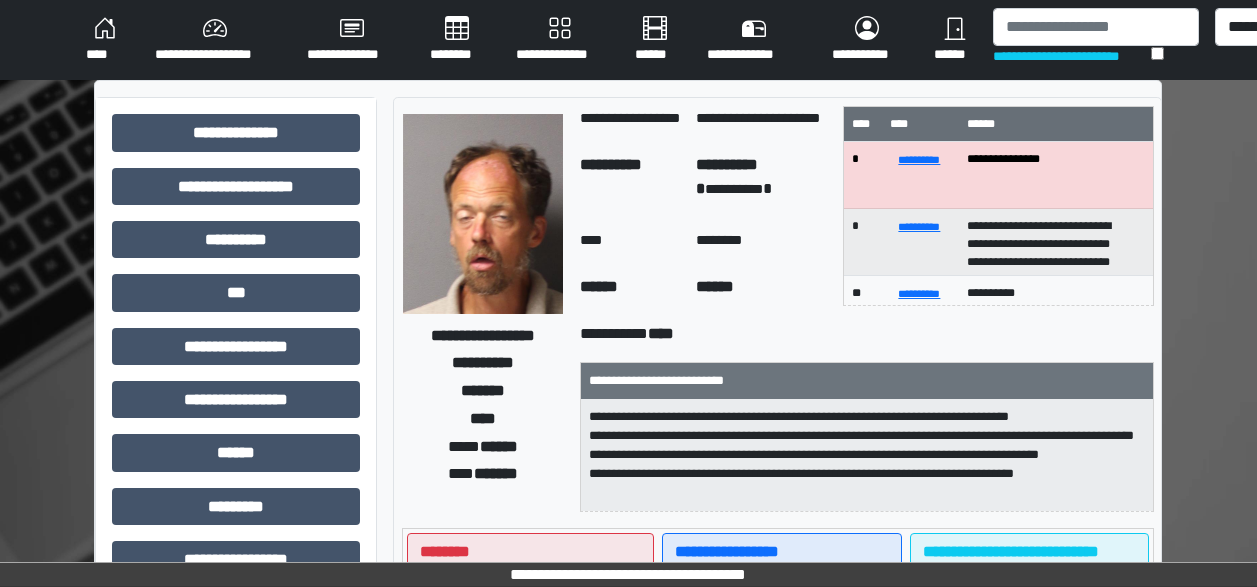 scroll, scrollTop: 0, scrollLeft: 0, axis: both 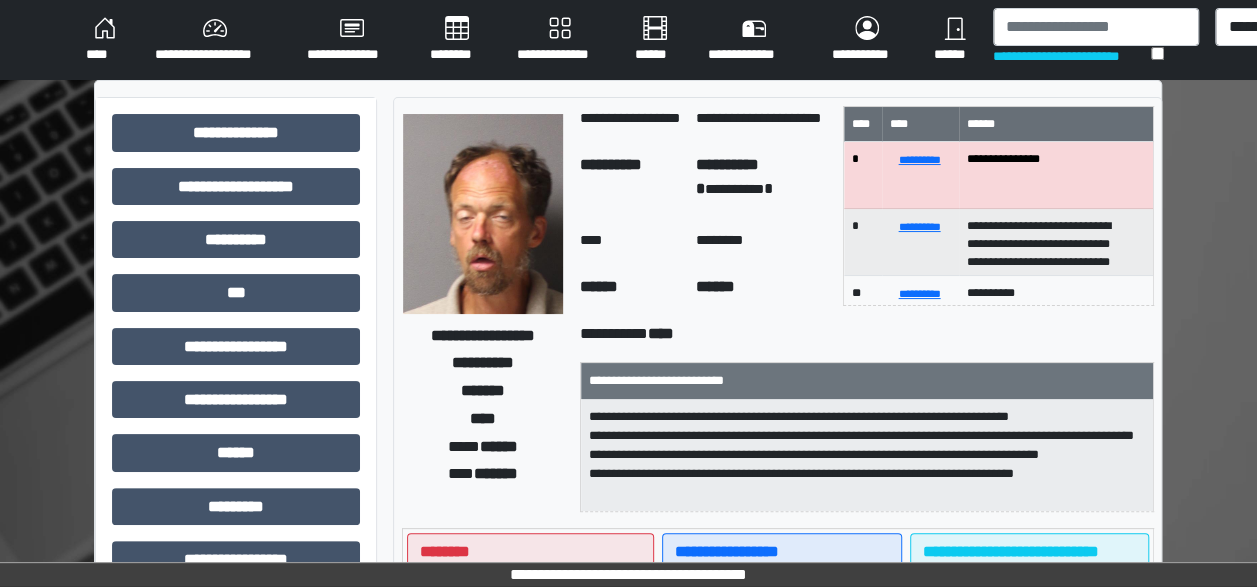 click on "****" at bounding box center (104, 40) 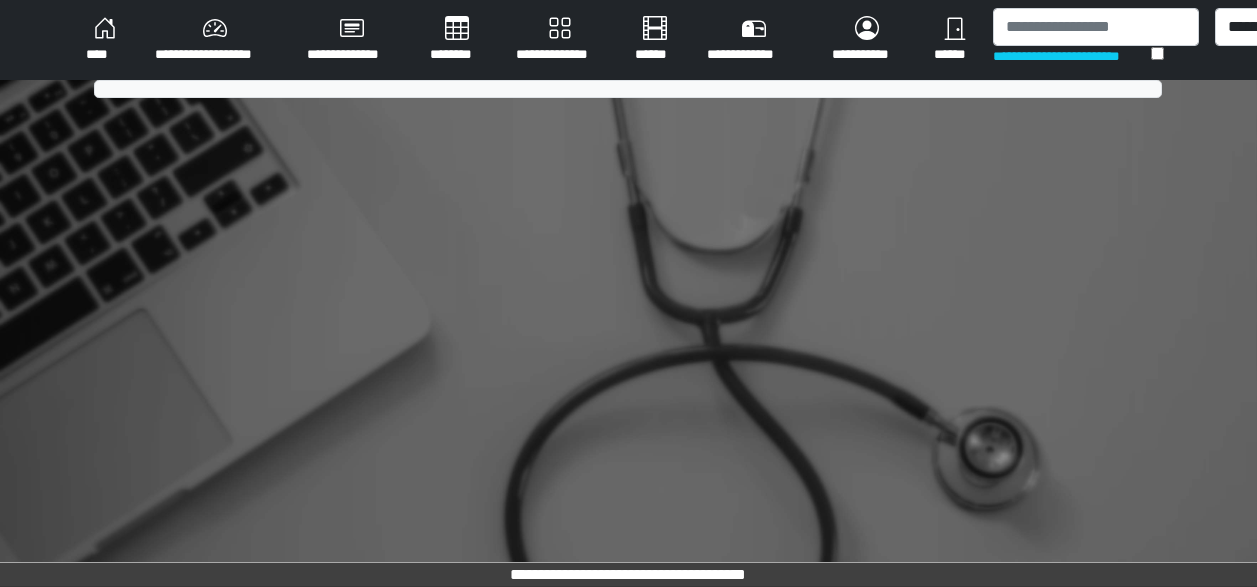 scroll, scrollTop: 0, scrollLeft: 0, axis: both 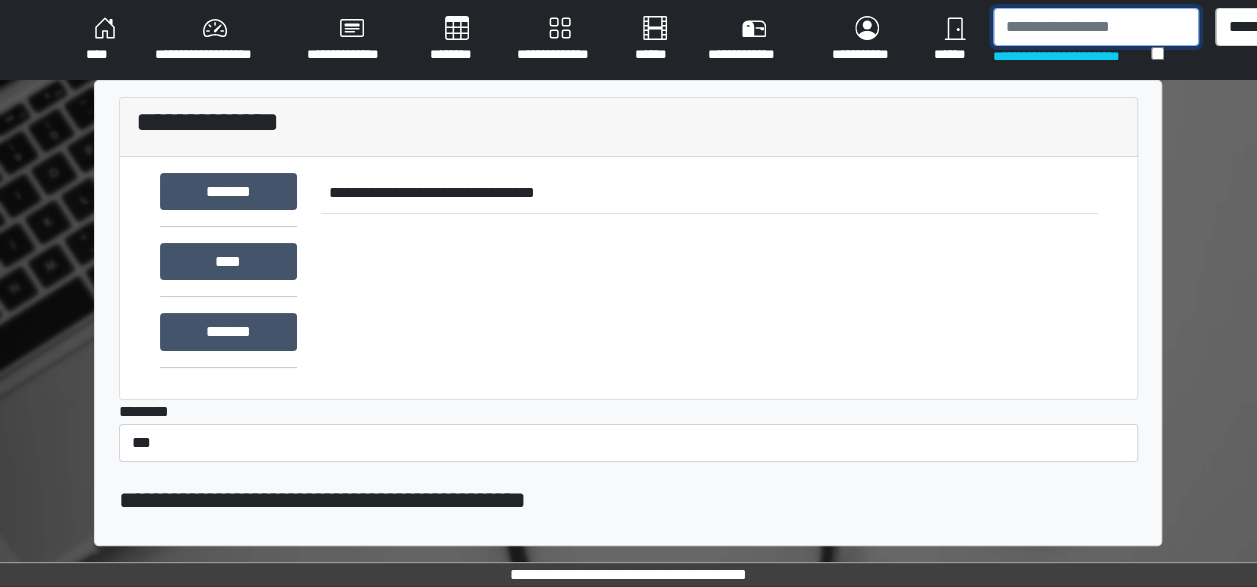 click at bounding box center [1096, 27] 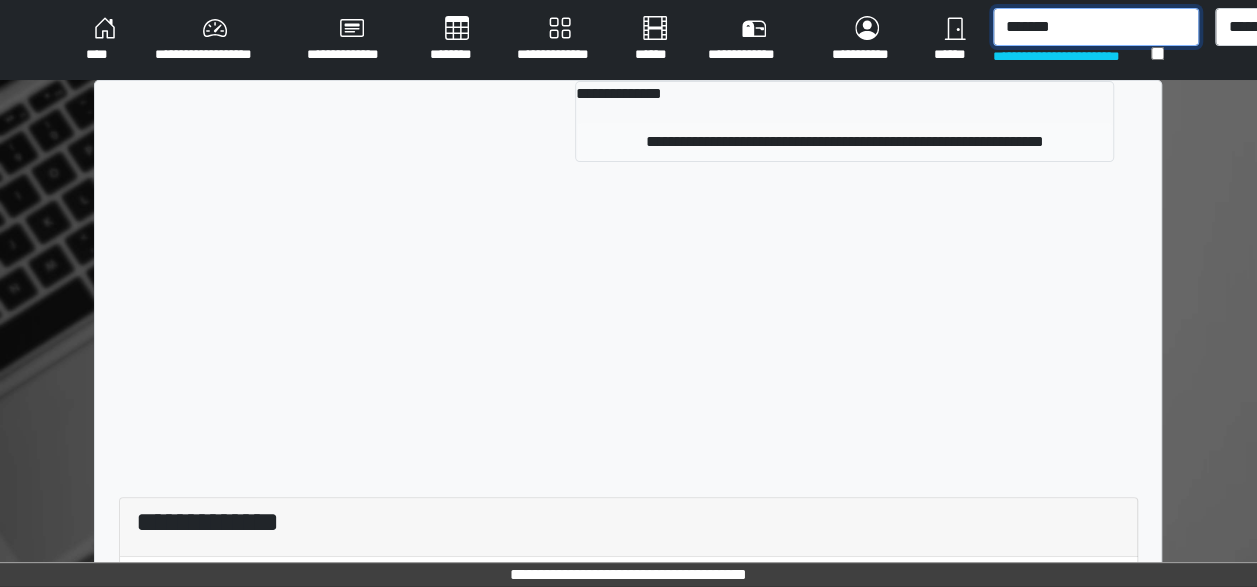 type on "*******" 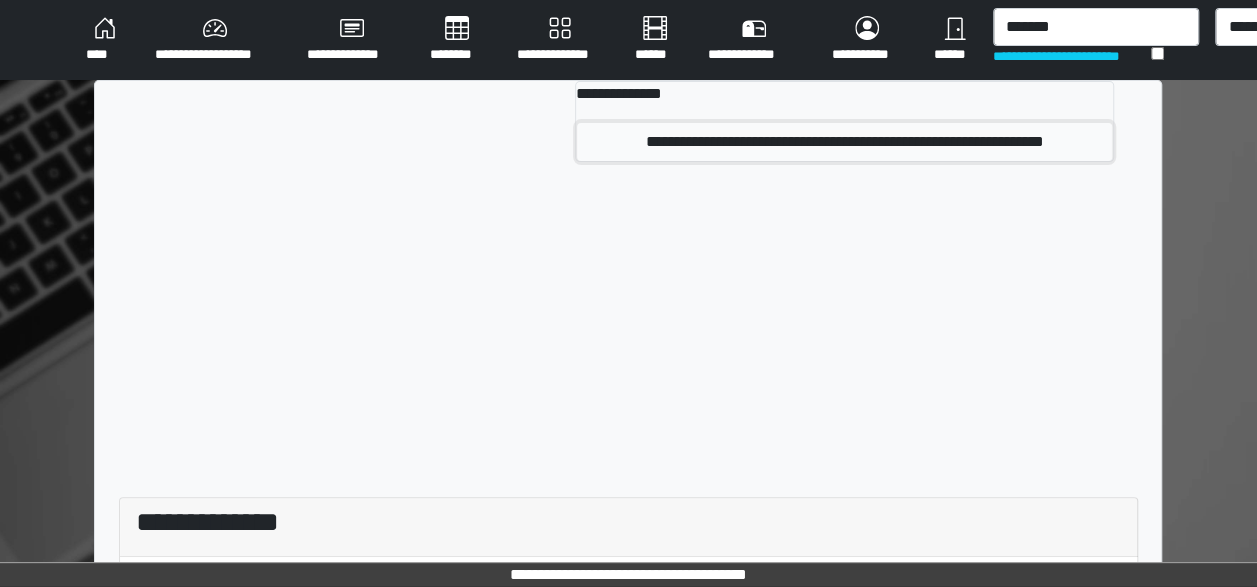 click on "**********" at bounding box center [844, 142] 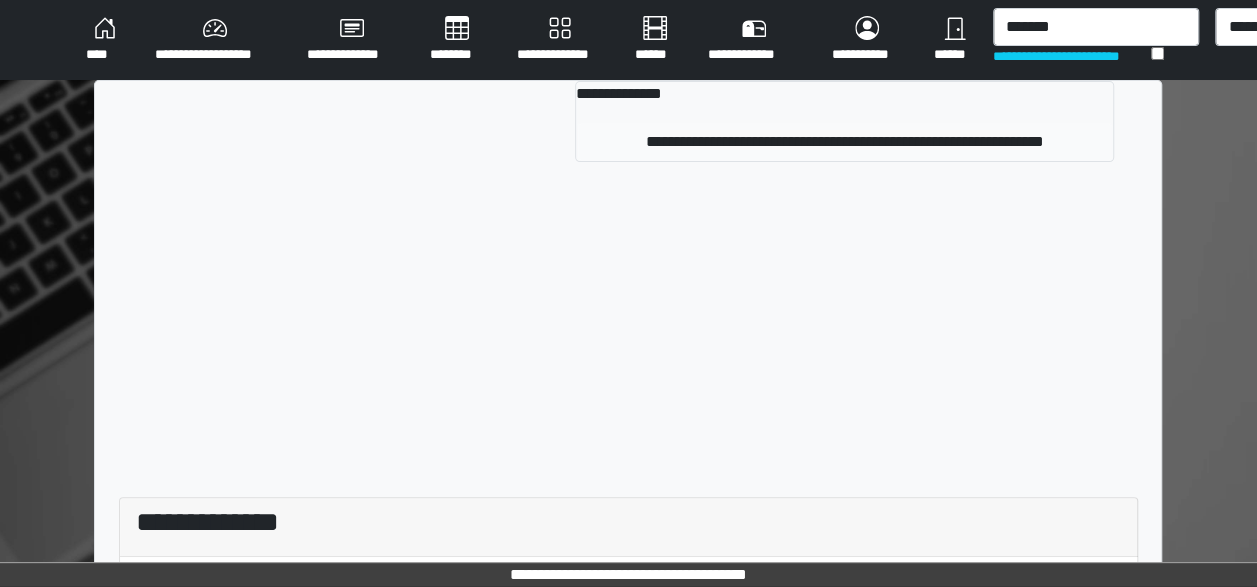 type 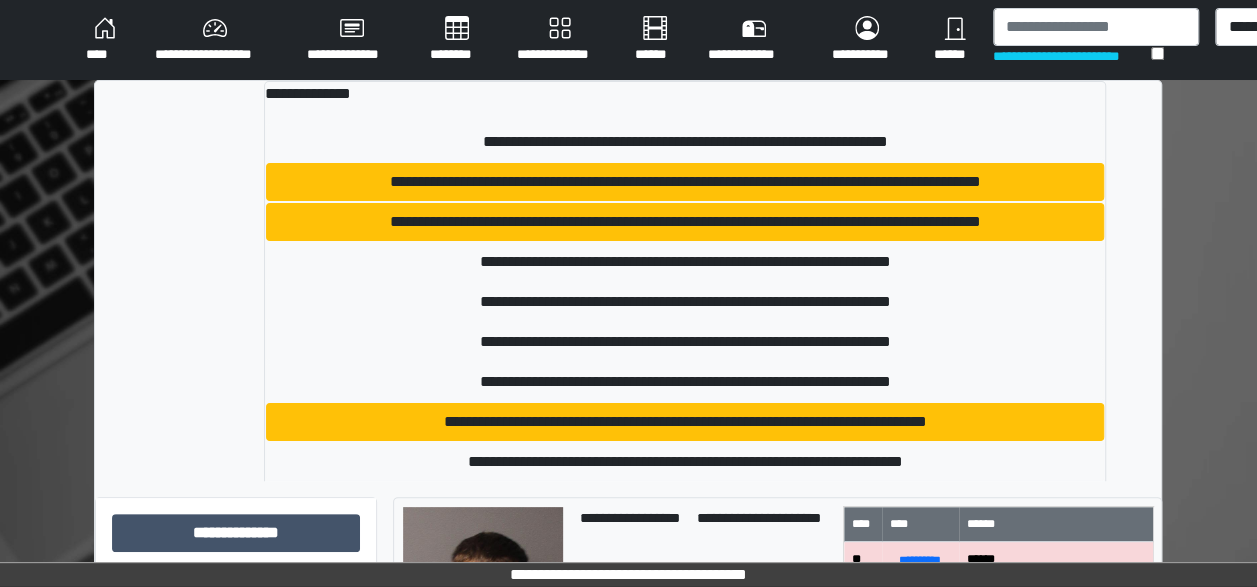 click at bounding box center (199, 54499) 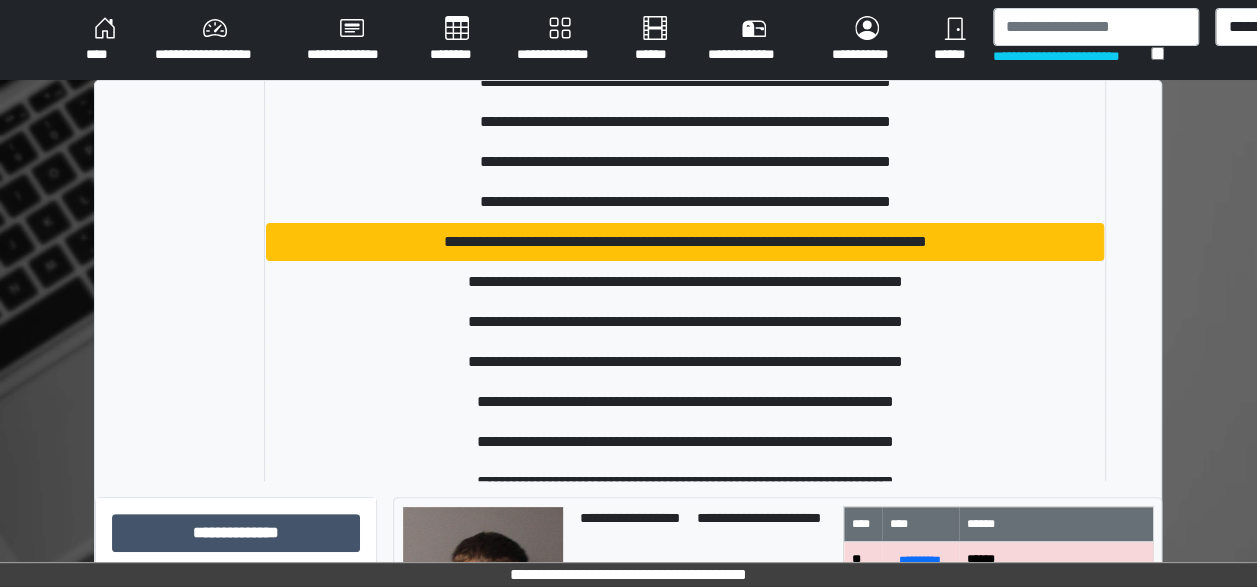 scroll, scrollTop: 194, scrollLeft: 0, axis: vertical 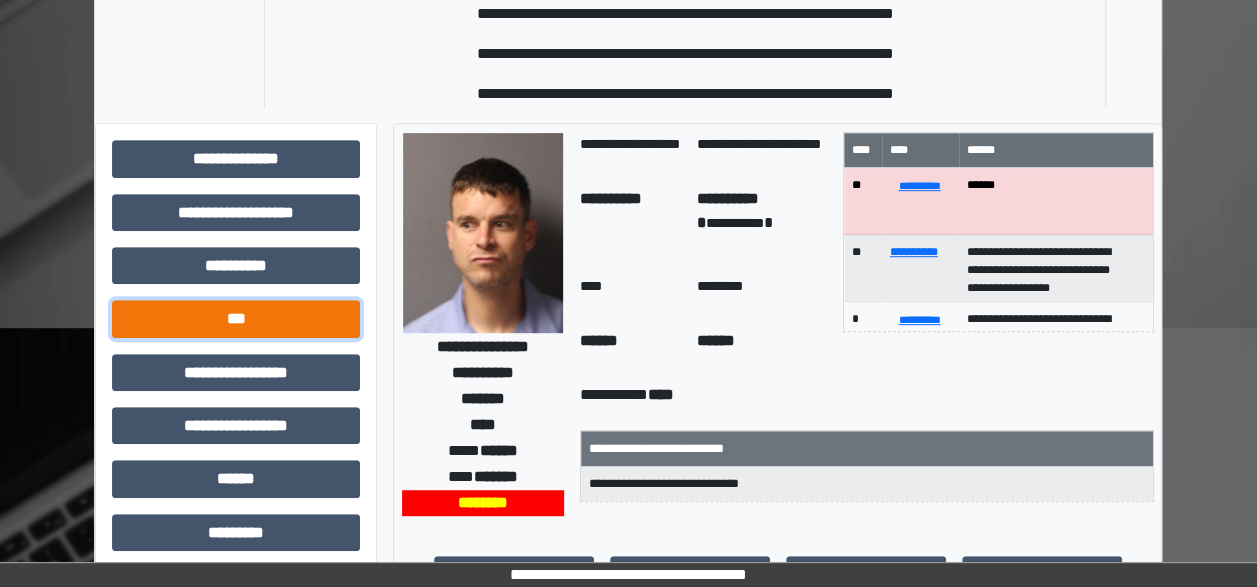 click on "***" at bounding box center (236, 318) 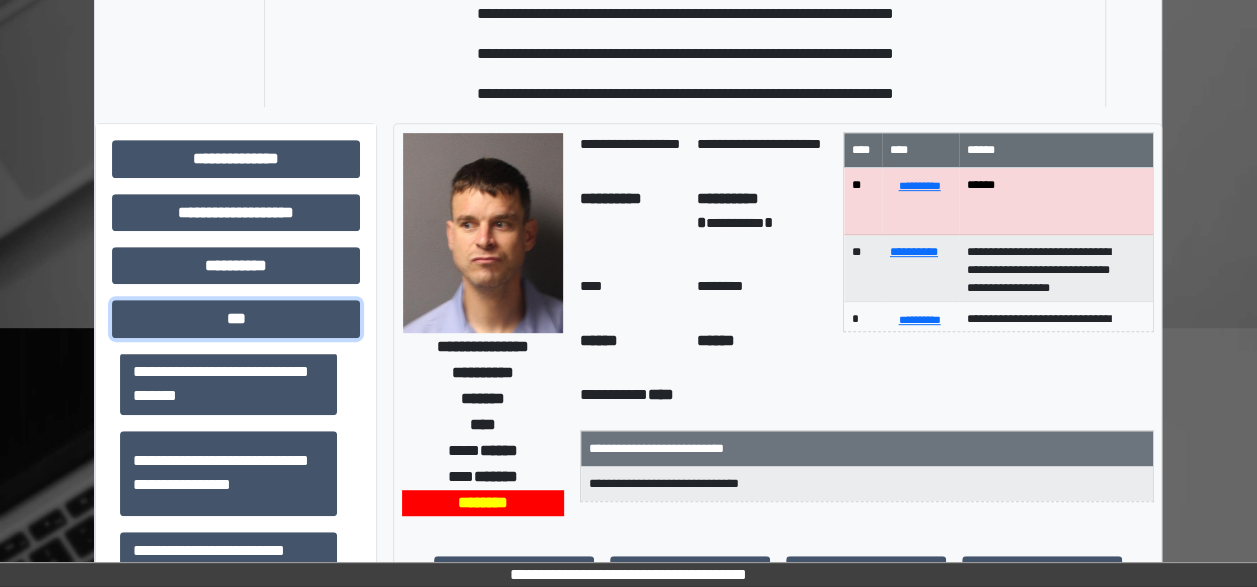 scroll, scrollTop: 164, scrollLeft: 0, axis: vertical 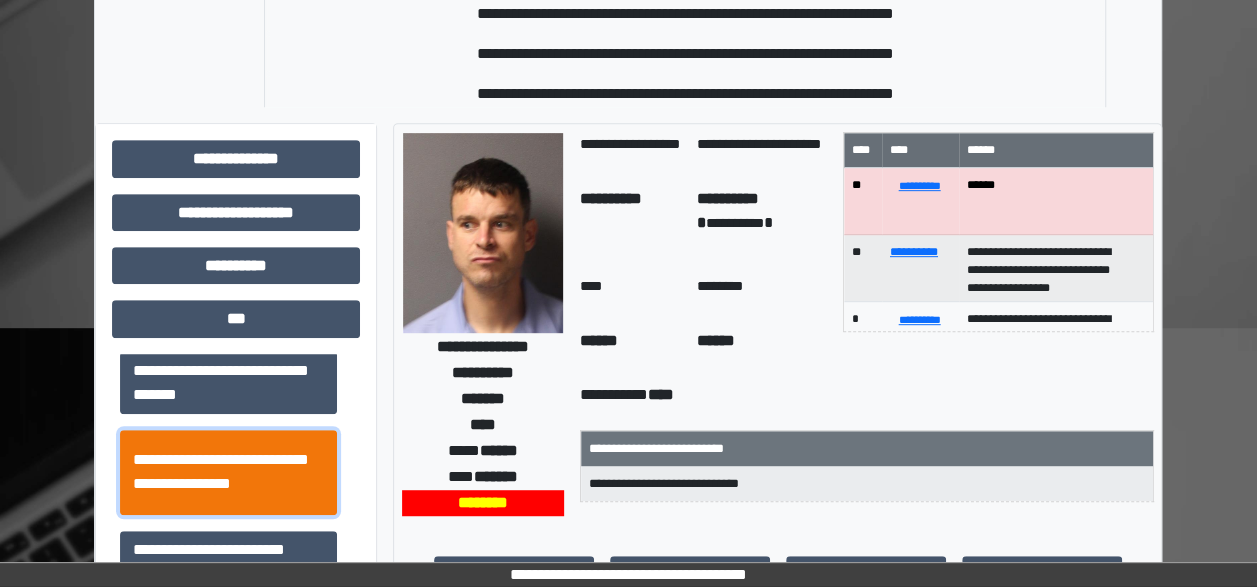 click on "**********" at bounding box center [228, 472] 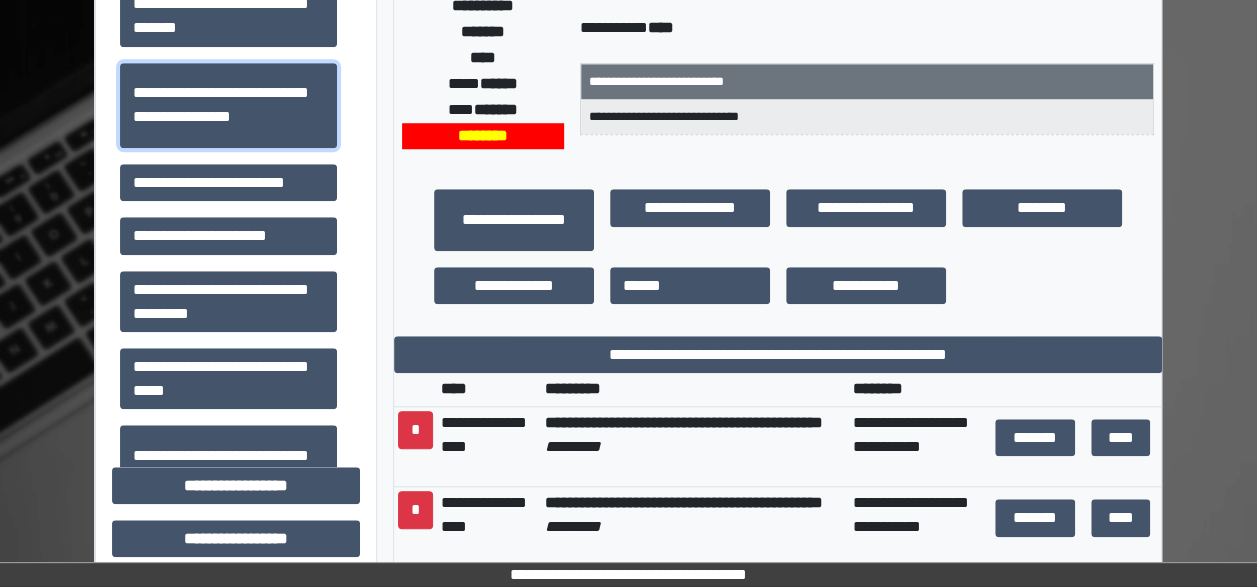 scroll, scrollTop: 750, scrollLeft: 0, axis: vertical 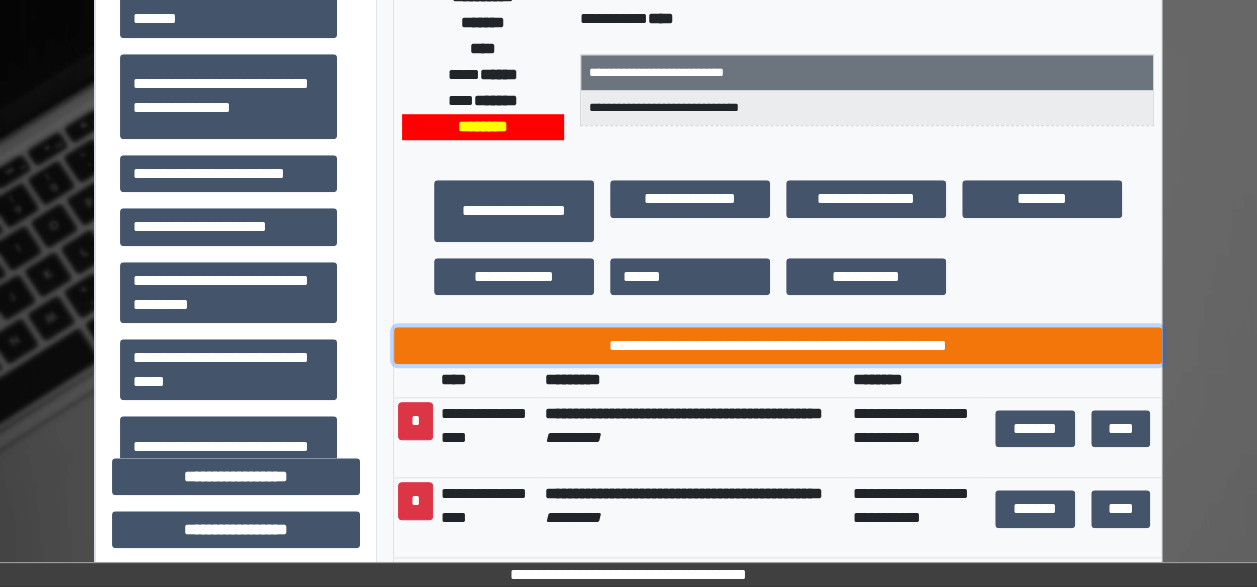click on "**********" at bounding box center [778, 345] 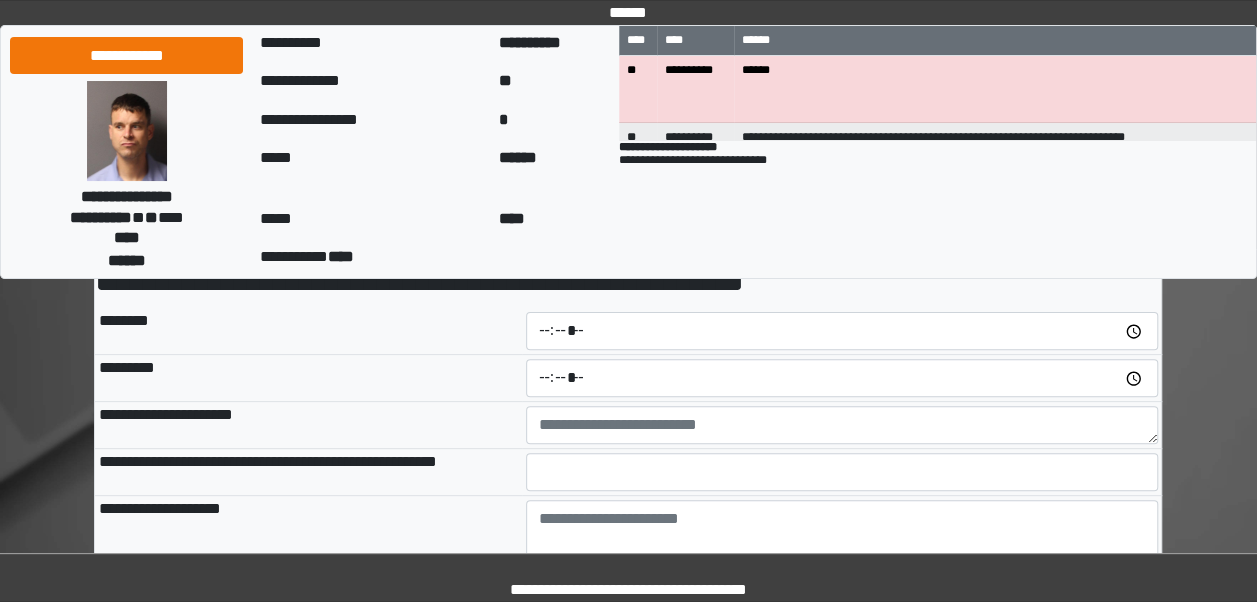 scroll, scrollTop: 133, scrollLeft: 0, axis: vertical 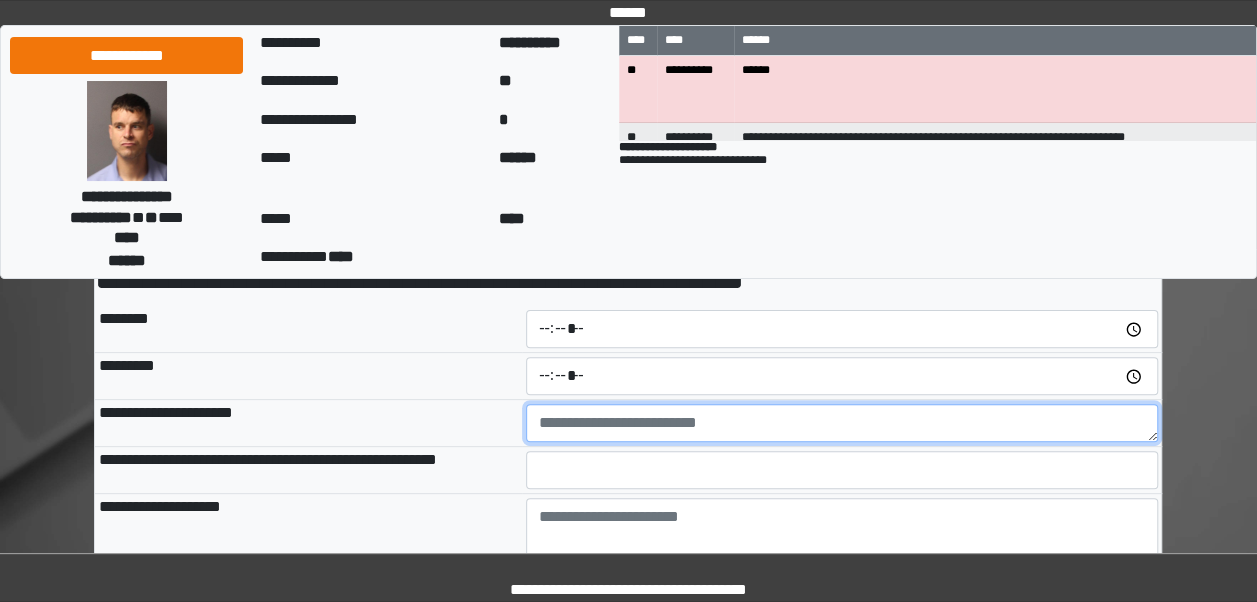 click at bounding box center (842, 423) 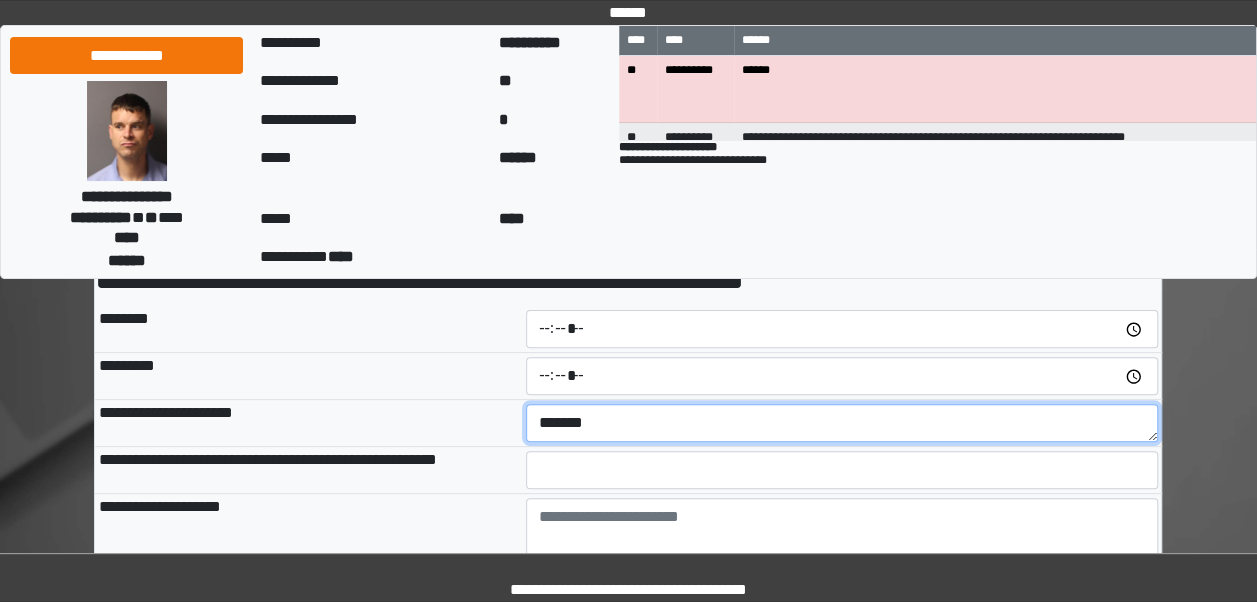 type on "*******" 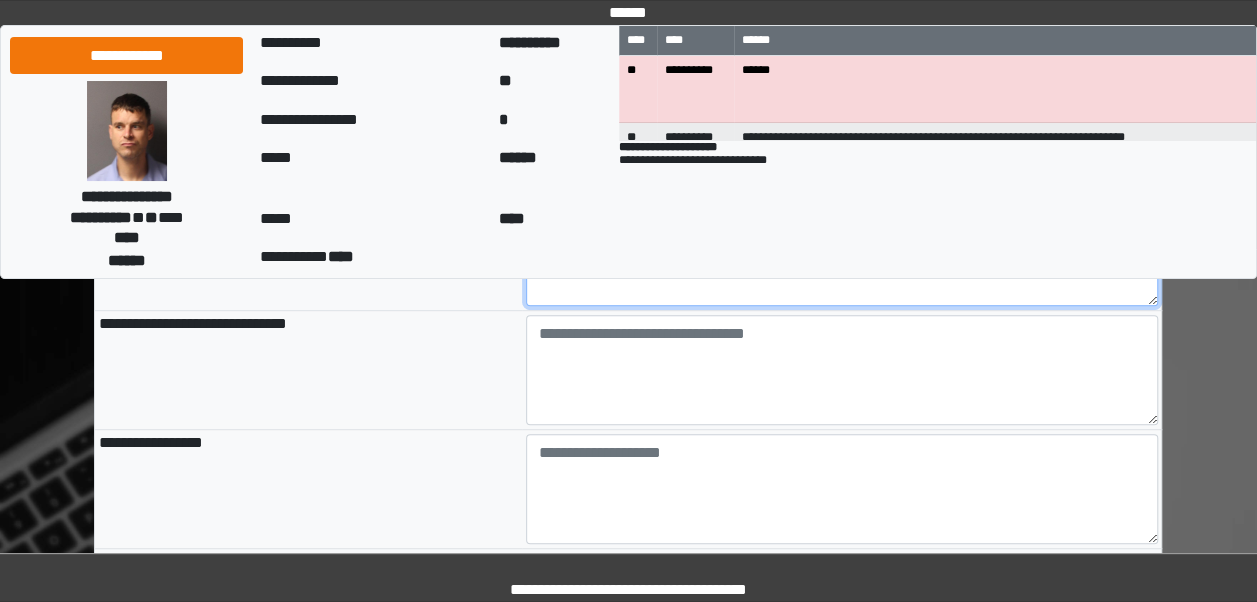 scroll, scrollTop: 436, scrollLeft: 0, axis: vertical 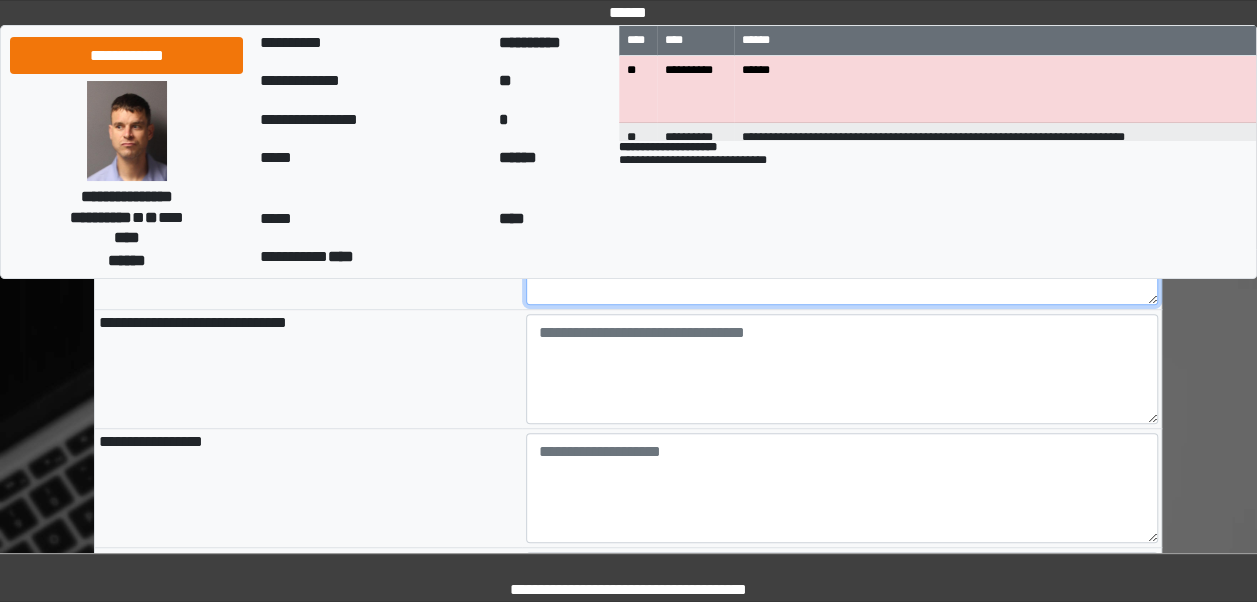 type on "**********" 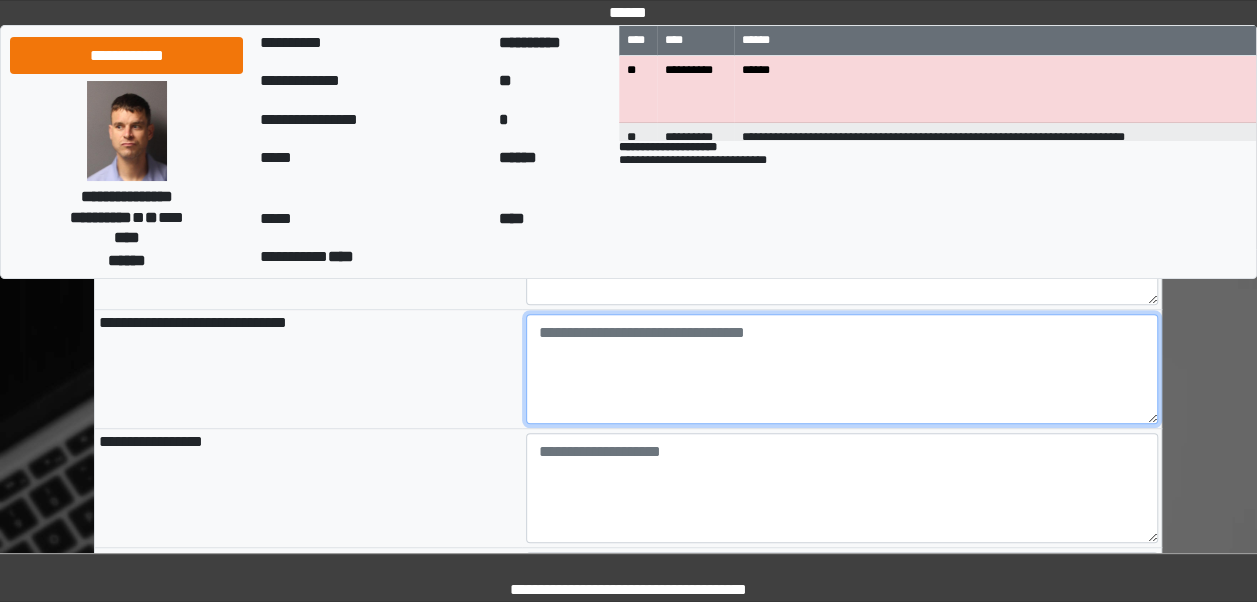 click at bounding box center [842, 369] 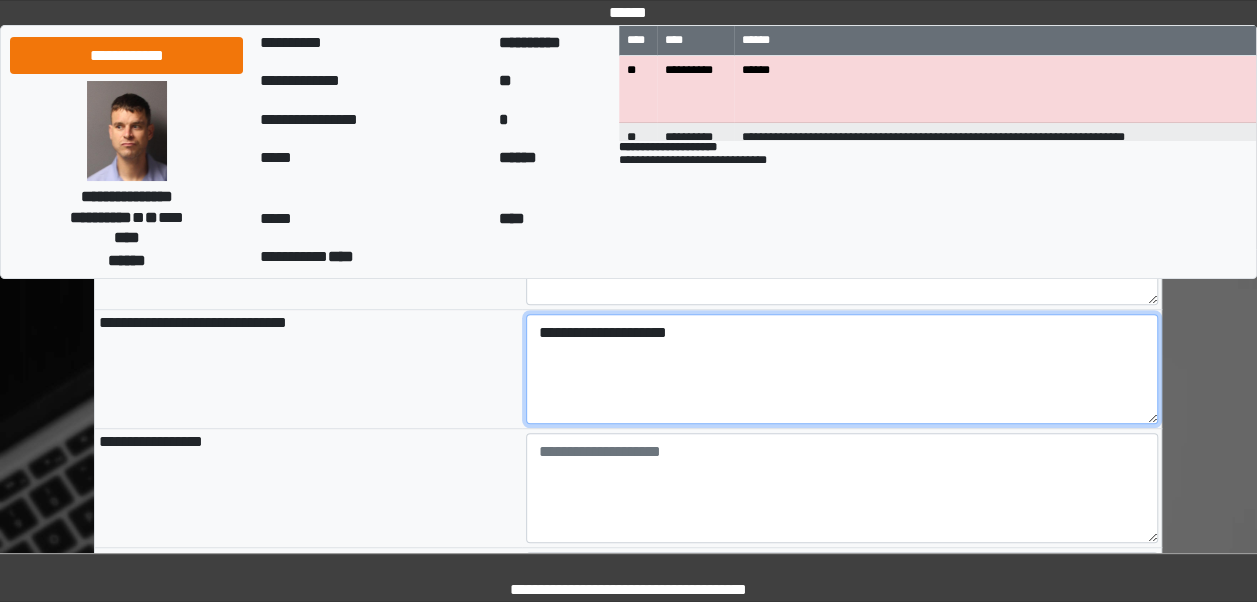 type on "**********" 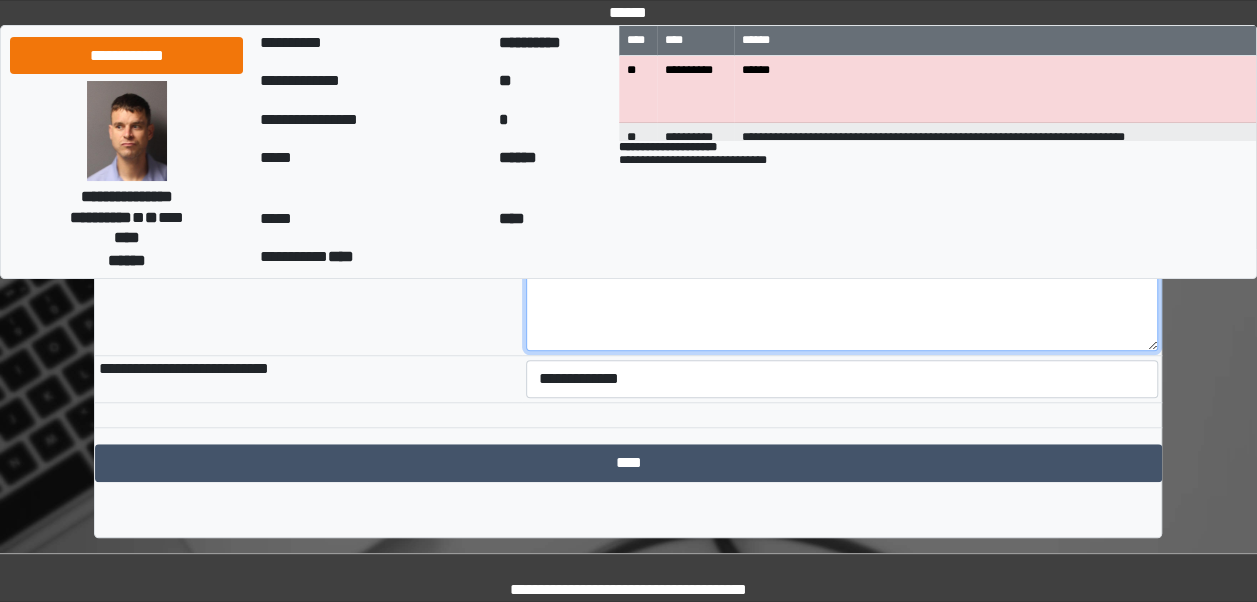 scroll, scrollTop: 628, scrollLeft: 0, axis: vertical 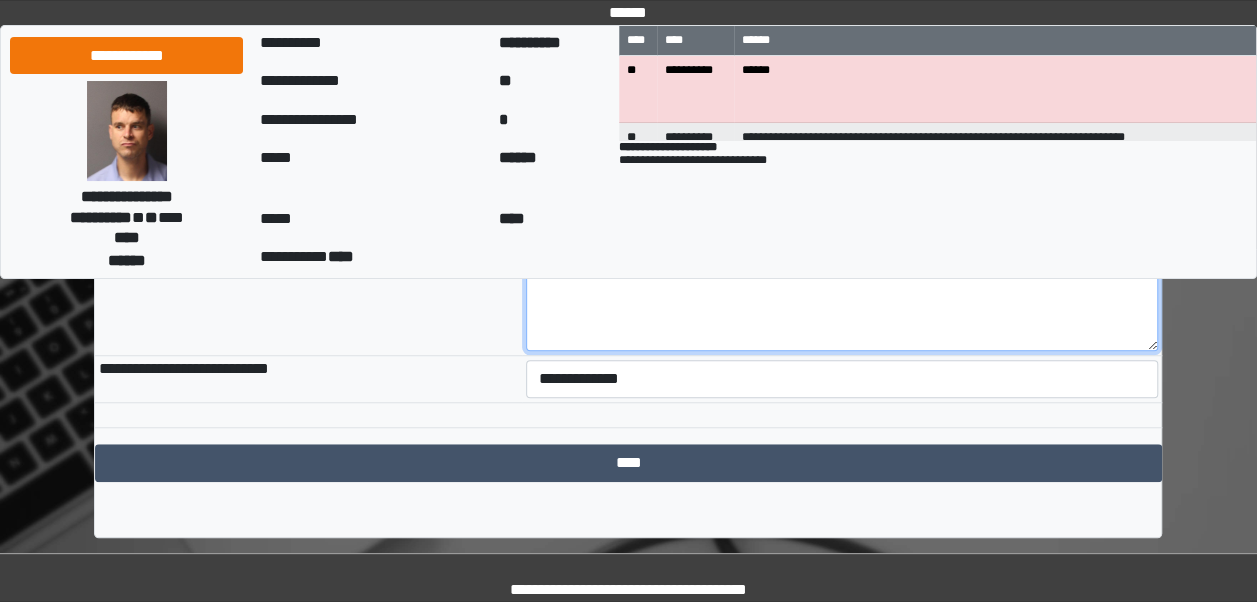type on "**********" 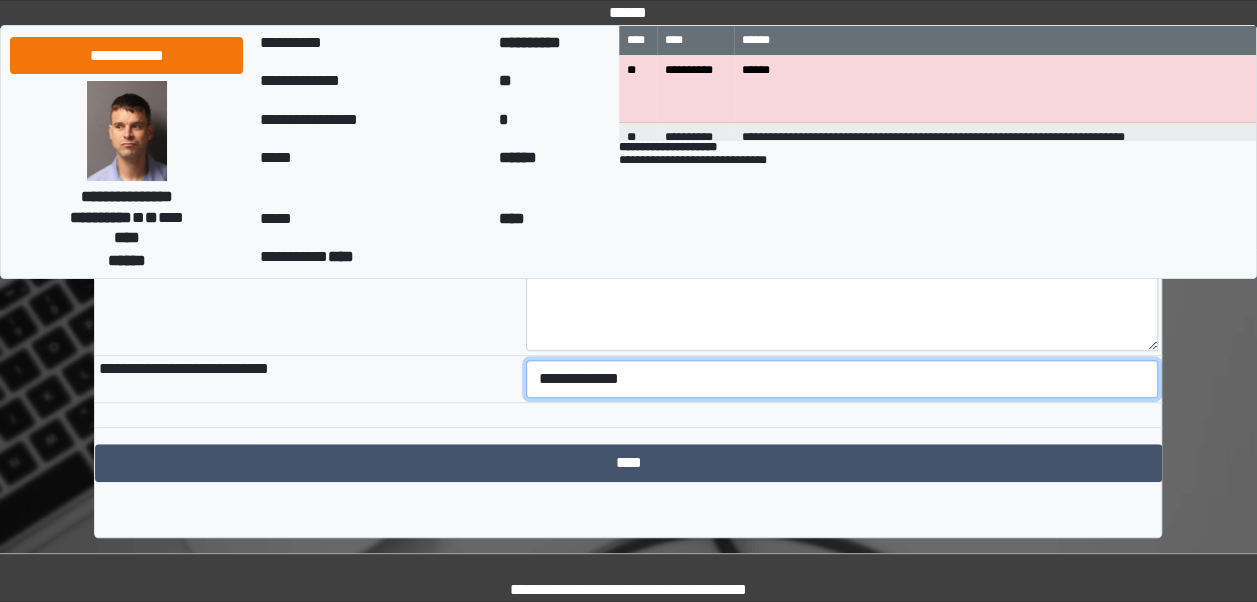 click on "**********" at bounding box center [842, 379] 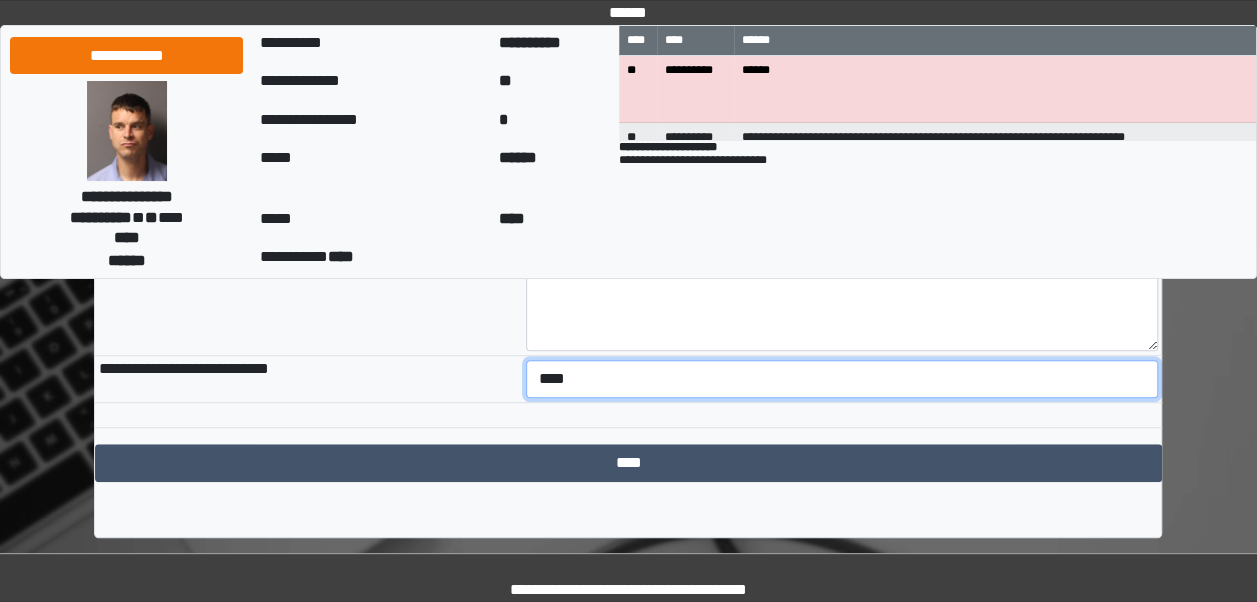 click on "**********" at bounding box center [842, 379] 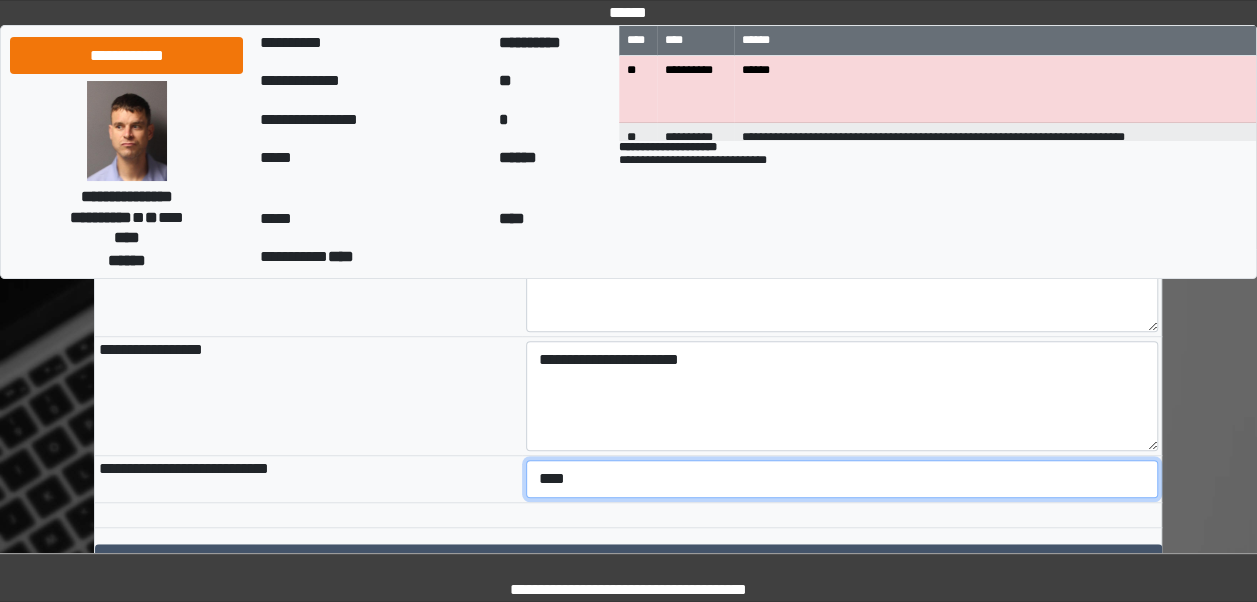 scroll, scrollTop: 526, scrollLeft: 0, axis: vertical 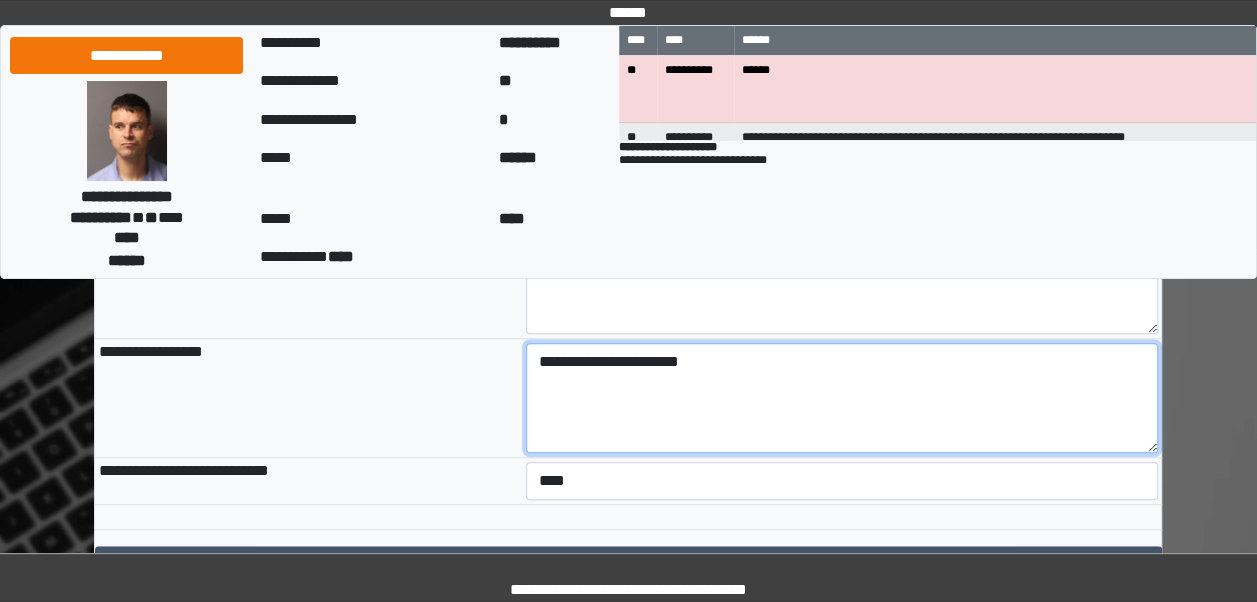 click on "**********" at bounding box center (842, 398) 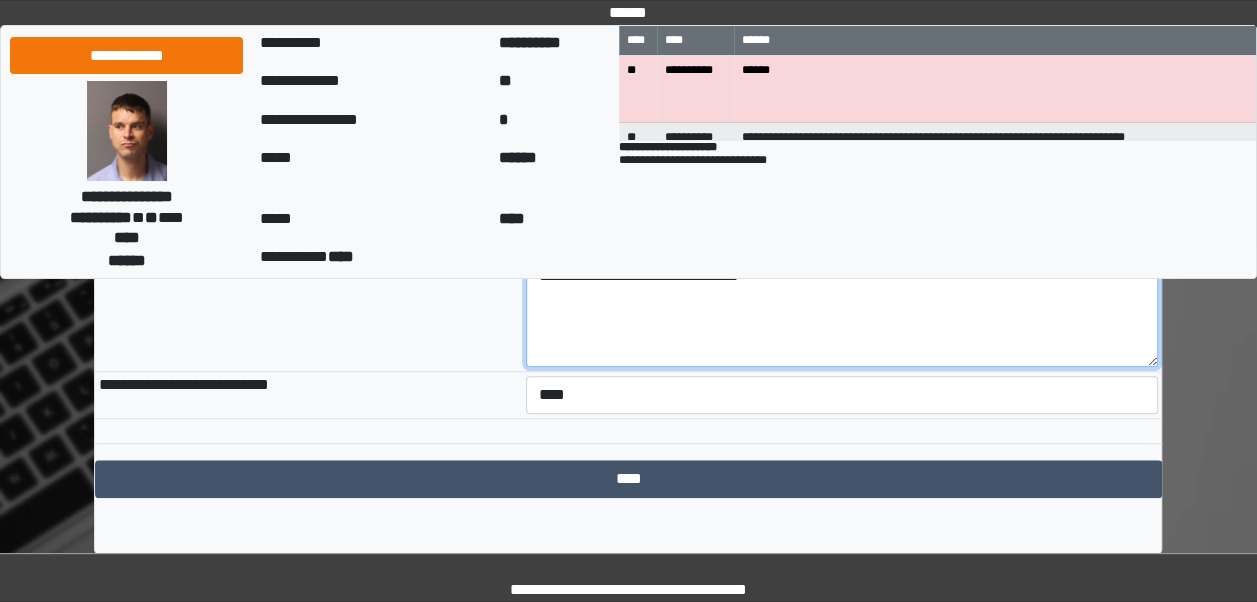 scroll, scrollTop: 628, scrollLeft: 0, axis: vertical 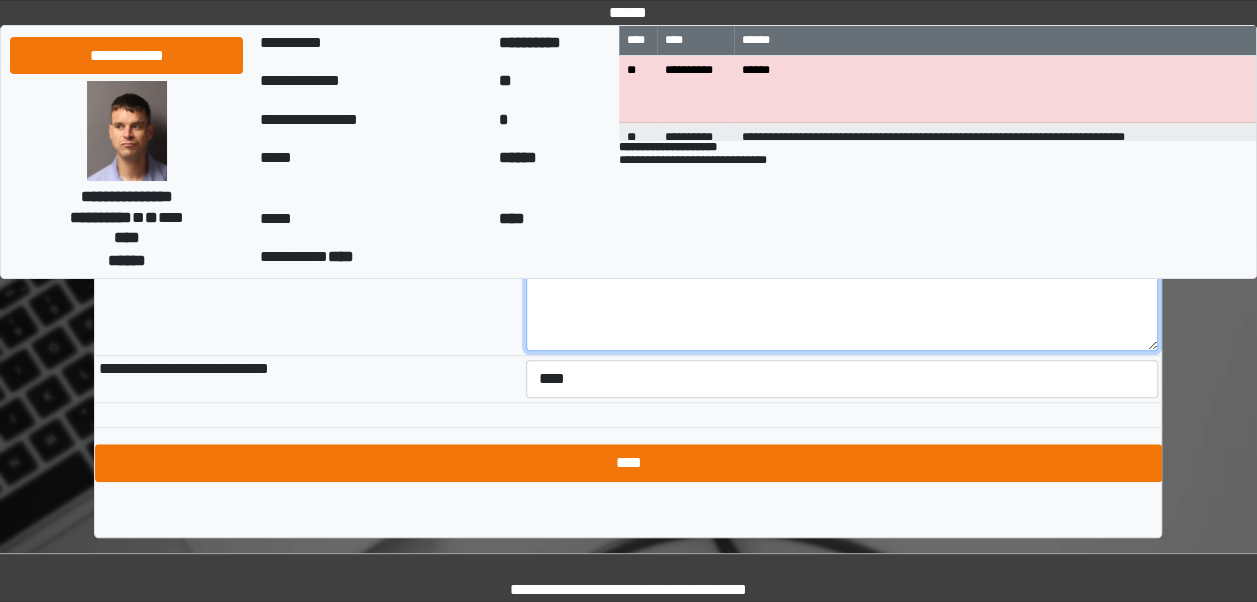 type on "**********" 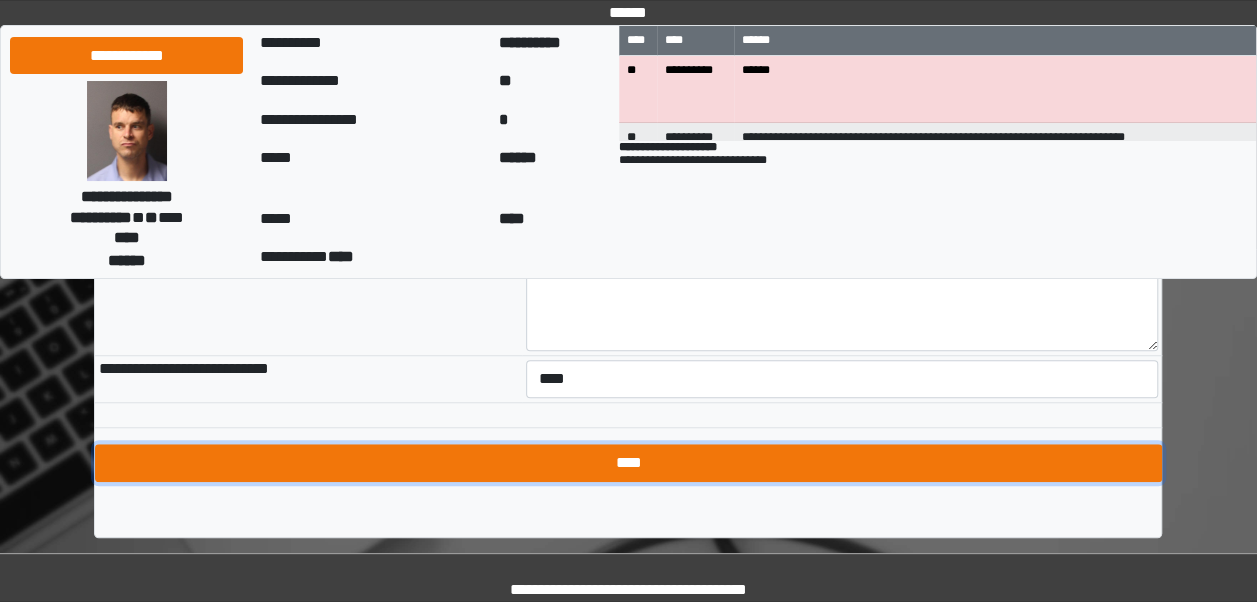 click on "****" at bounding box center (628, 463) 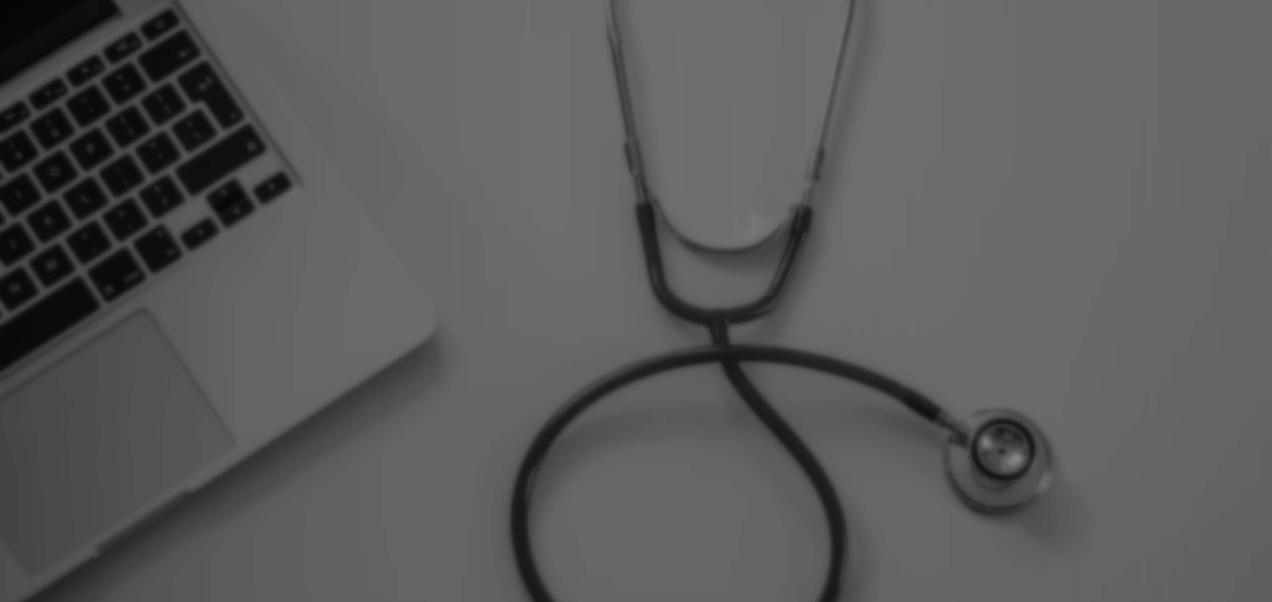 scroll, scrollTop: 0, scrollLeft: 0, axis: both 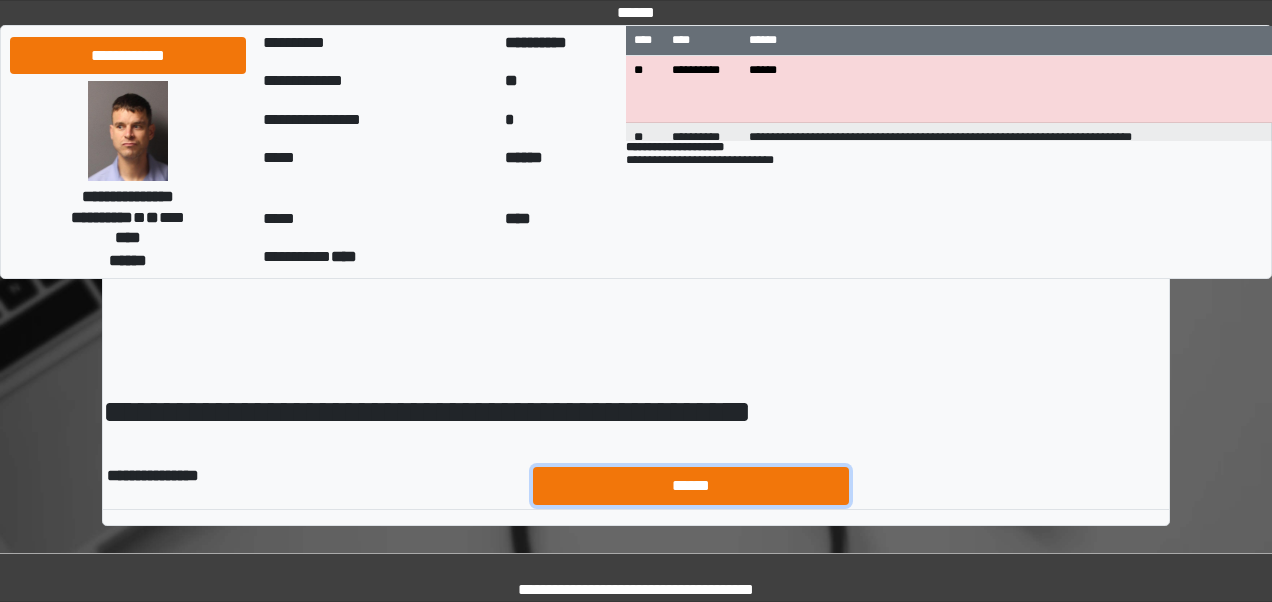 click on "******" at bounding box center (691, 485) 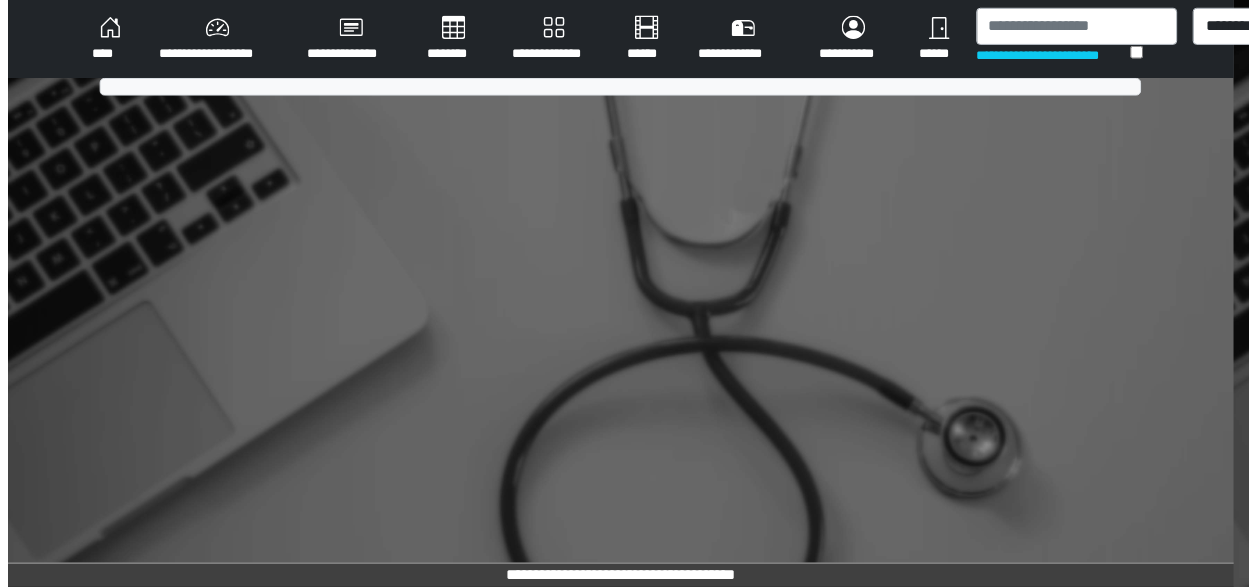 scroll, scrollTop: 0, scrollLeft: 0, axis: both 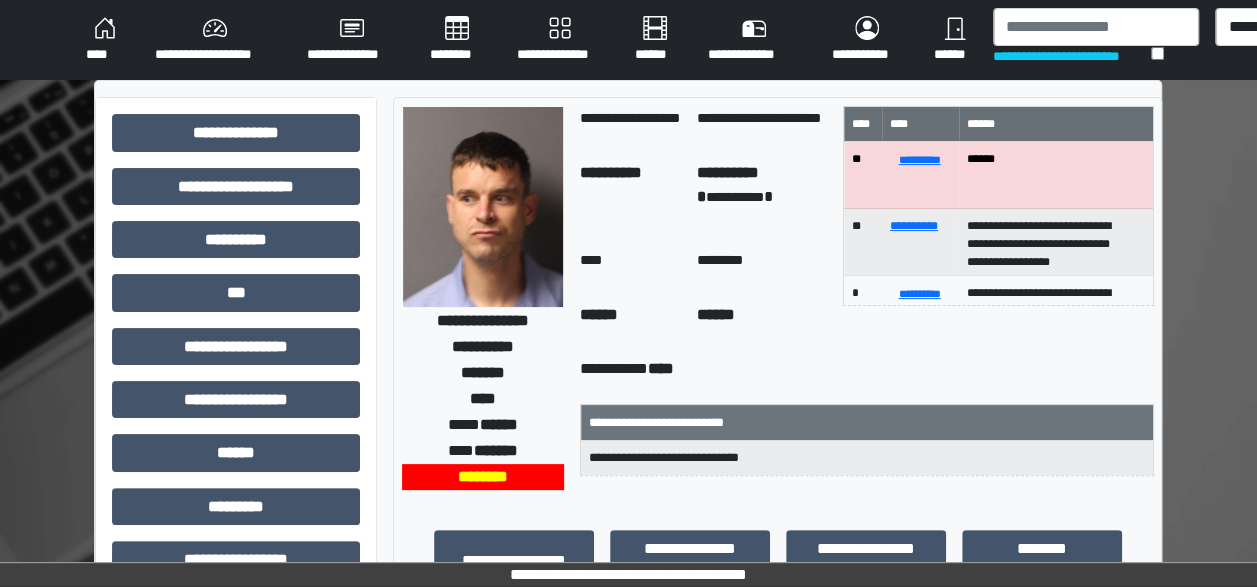 click on "****" at bounding box center [104, 40] 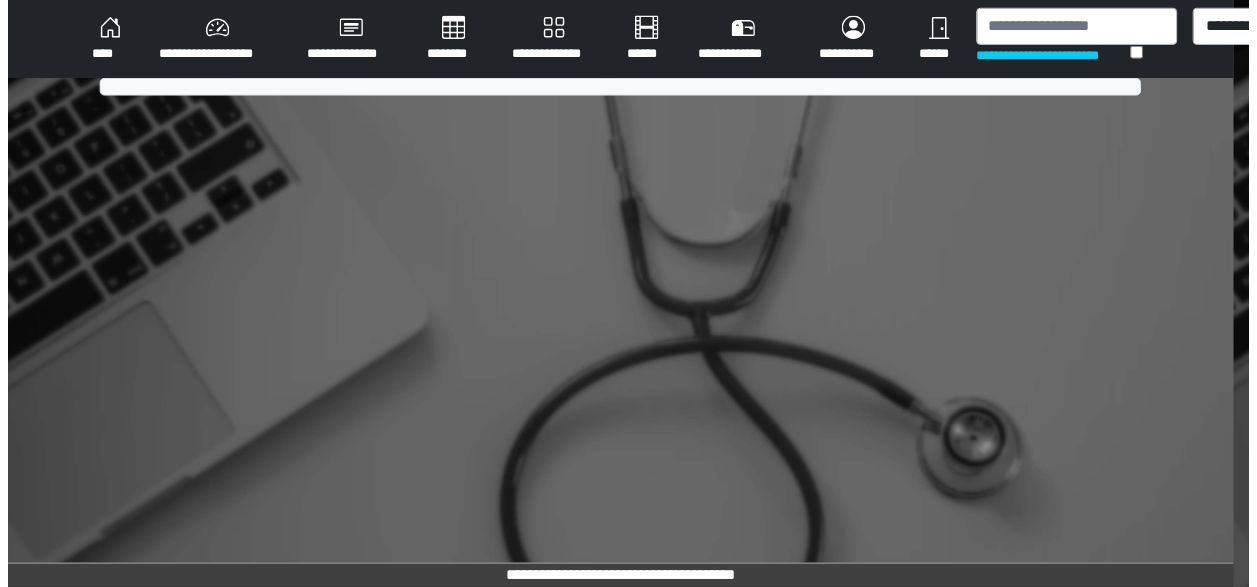 scroll, scrollTop: 0, scrollLeft: 0, axis: both 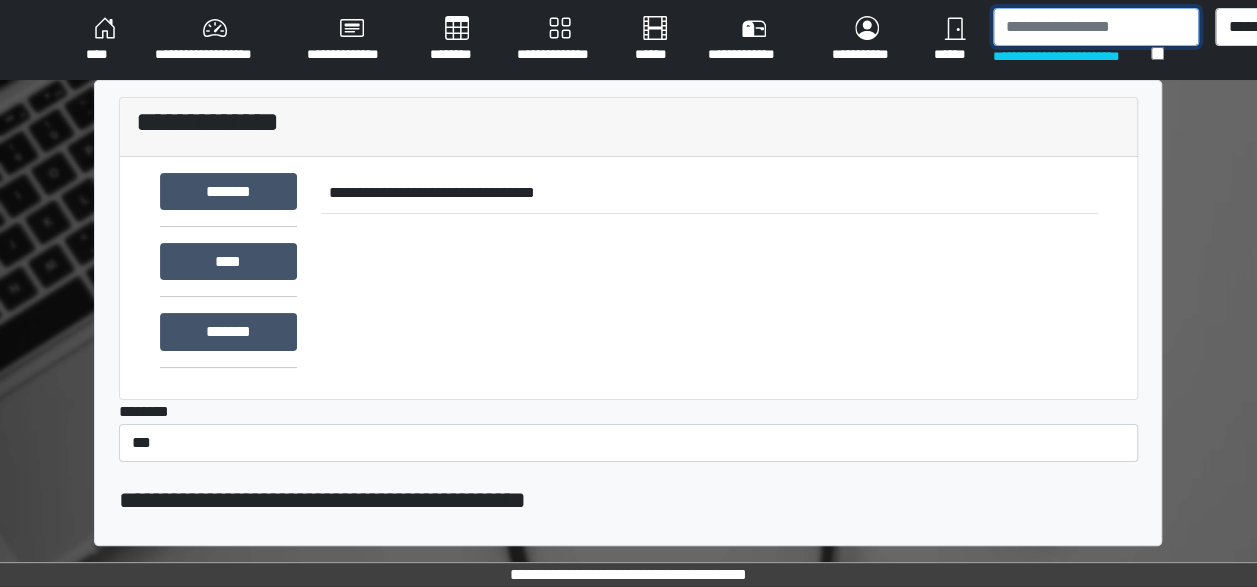 click at bounding box center [1096, 27] 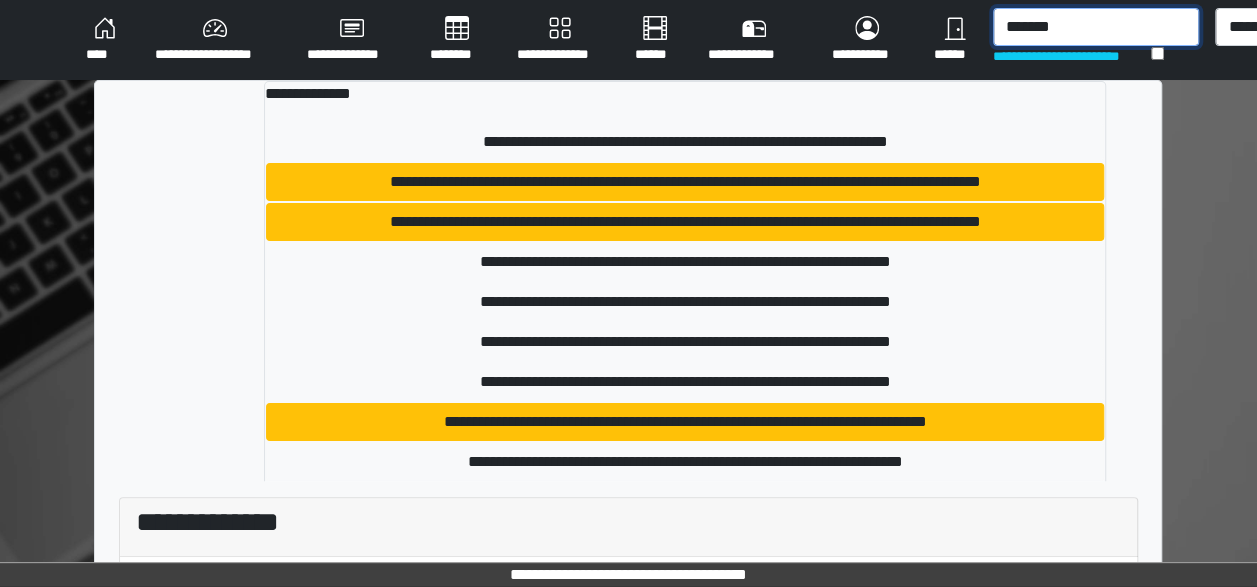 type on "*******" 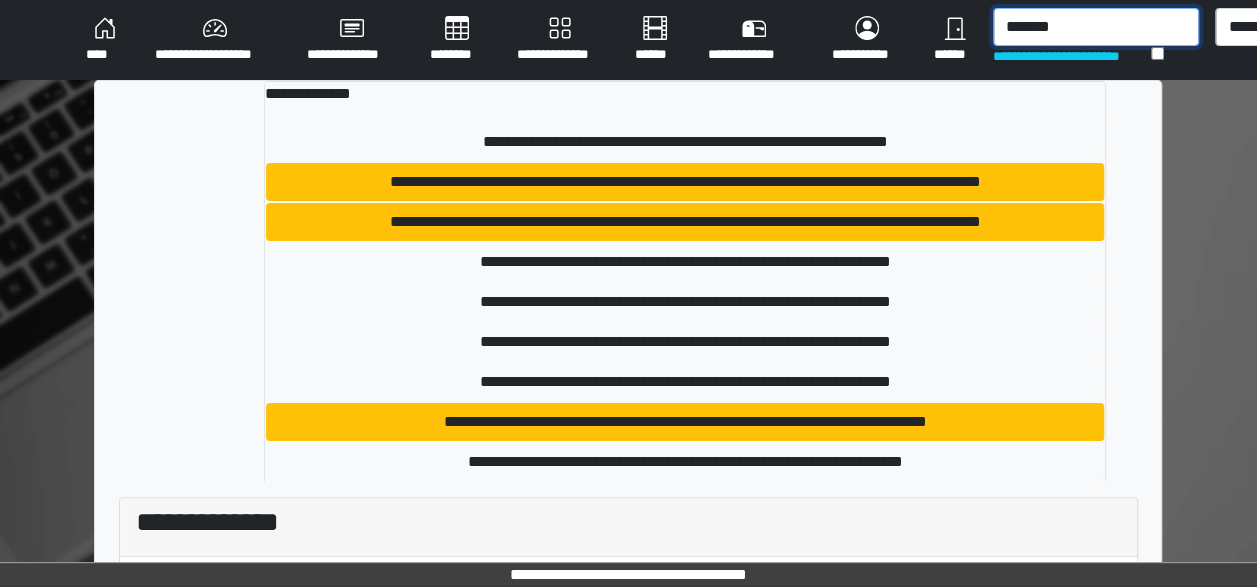 click on "*******" at bounding box center [1096, 27] 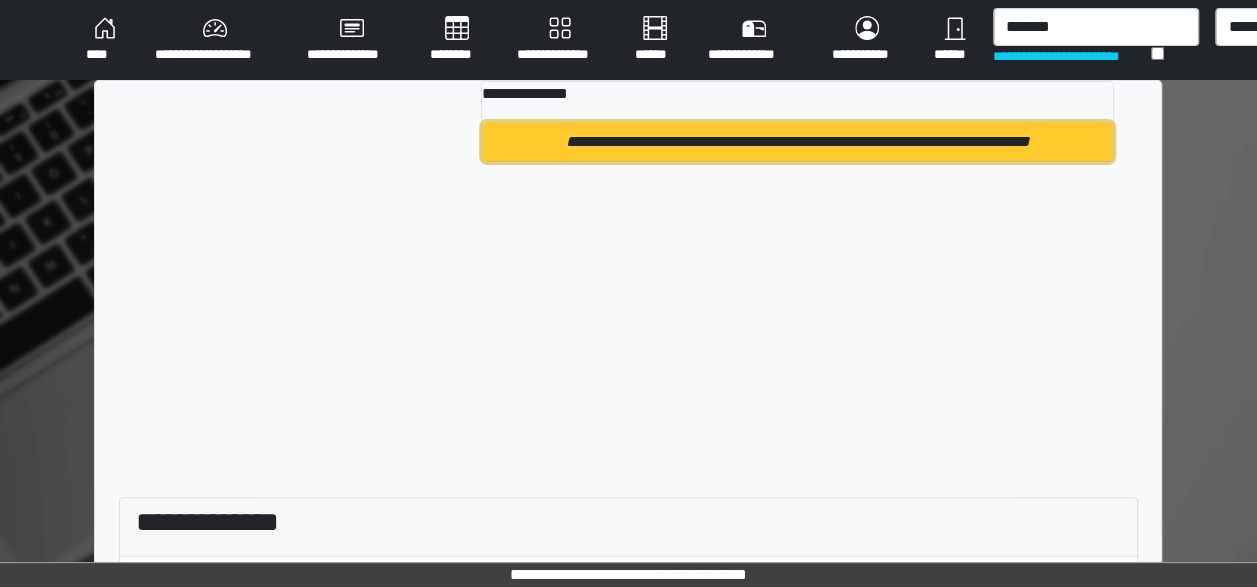 click on "**********" at bounding box center (797, 142) 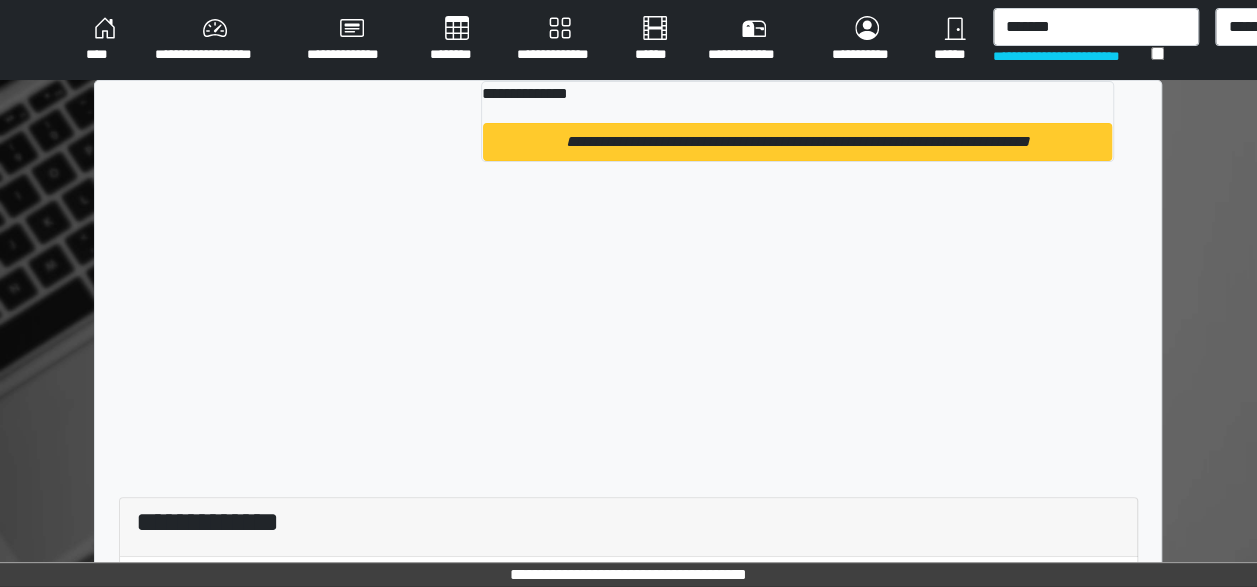 type 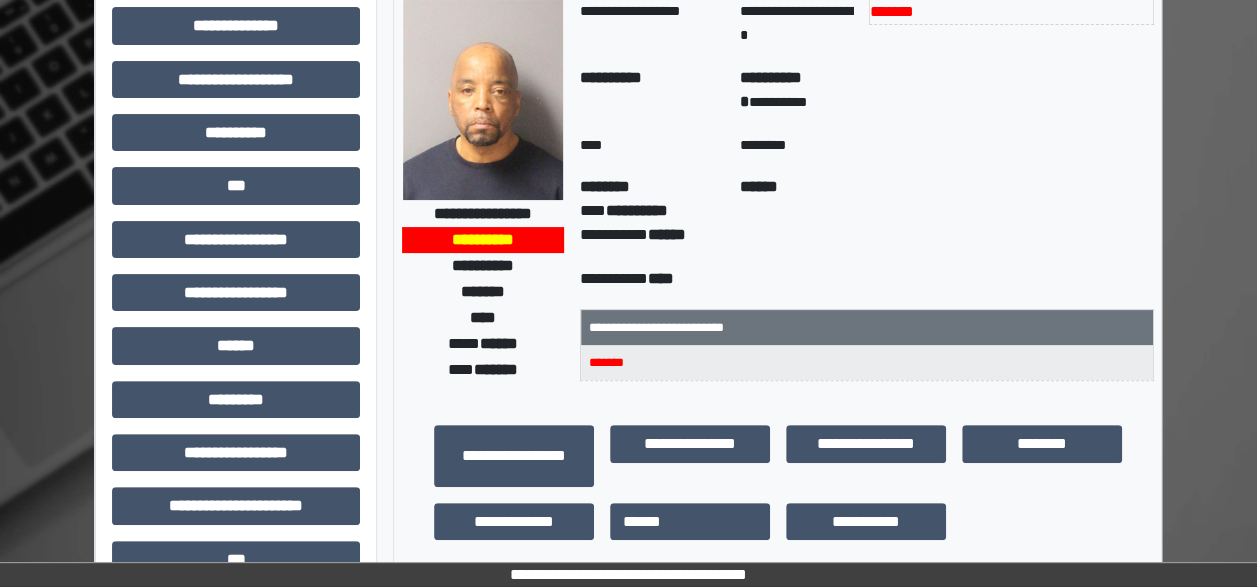 scroll, scrollTop: 106, scrollLeft: 0, axis: vertical 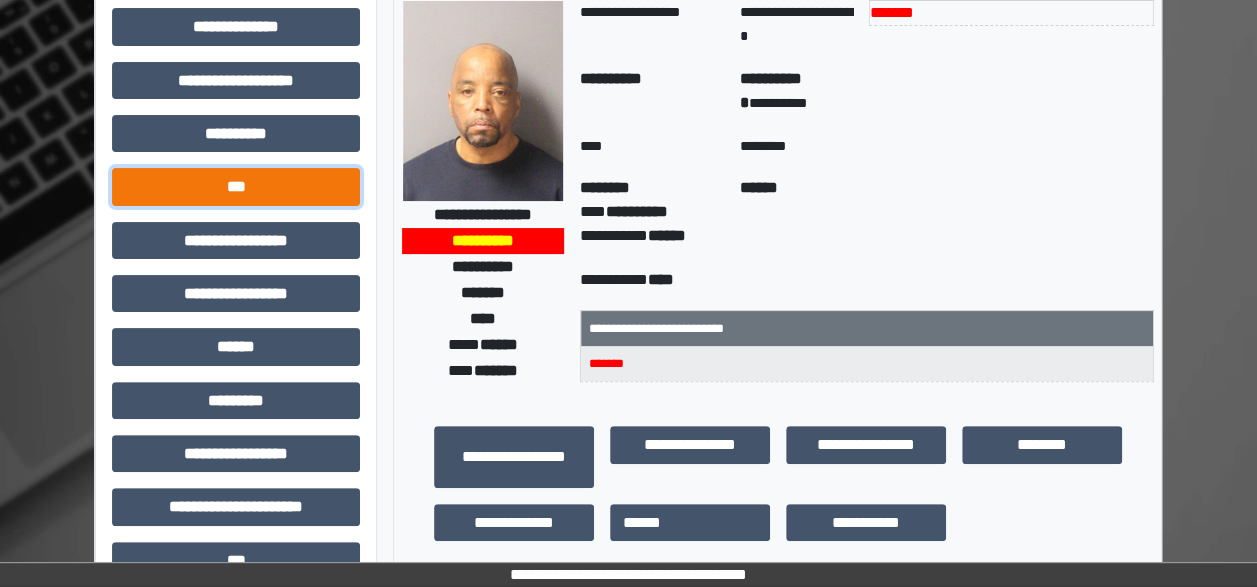 click on "***" at bounding box center [236, 186] 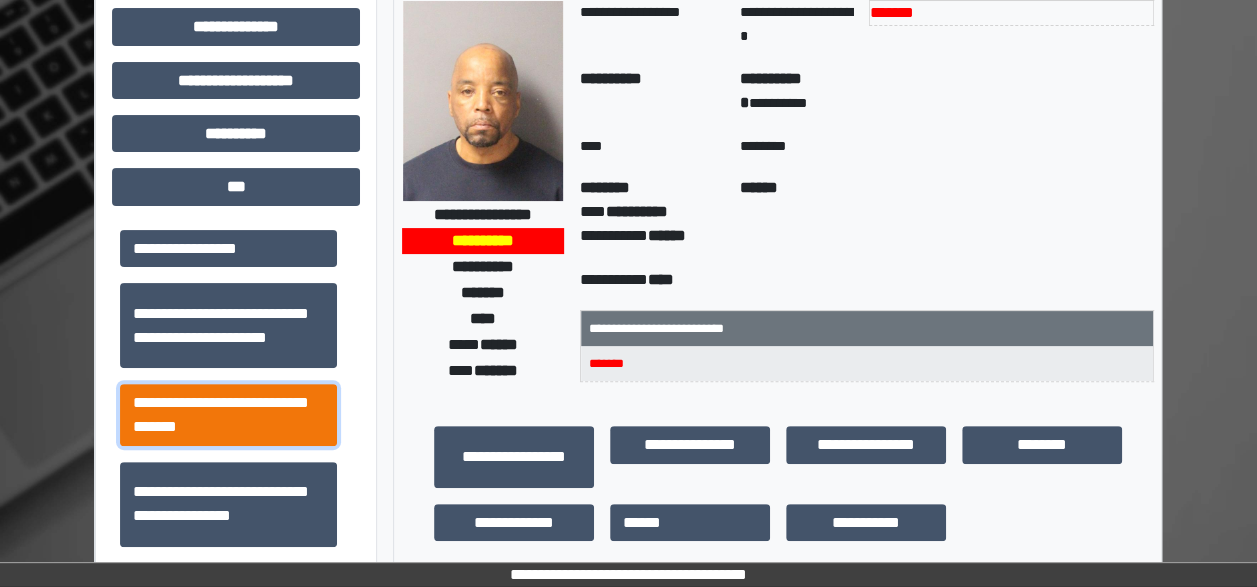 click on "**********" at bounding box center [228, 414] 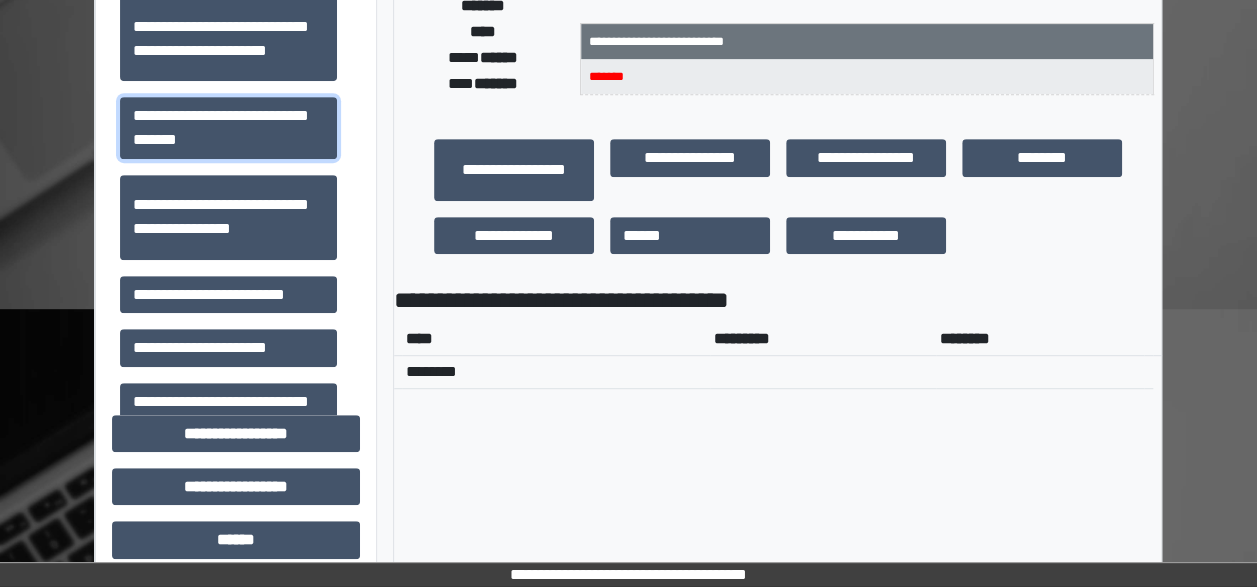 scroll, scrollTop: 386, scrollLeft: 0, axis: vertical 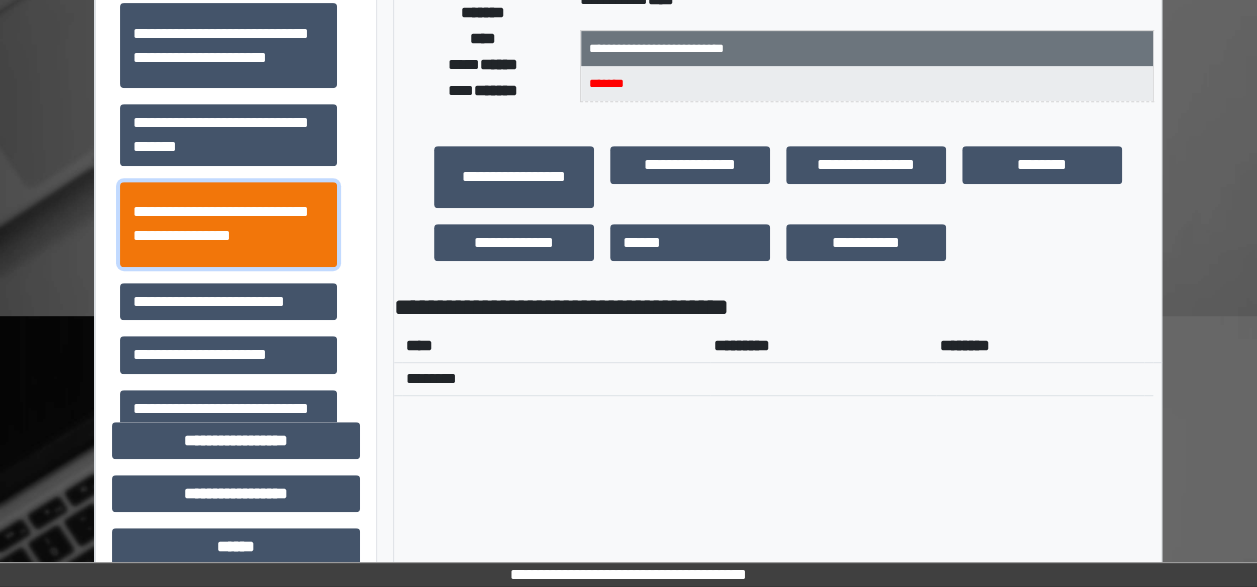 click on "**********" at bounding box center [228, 224] 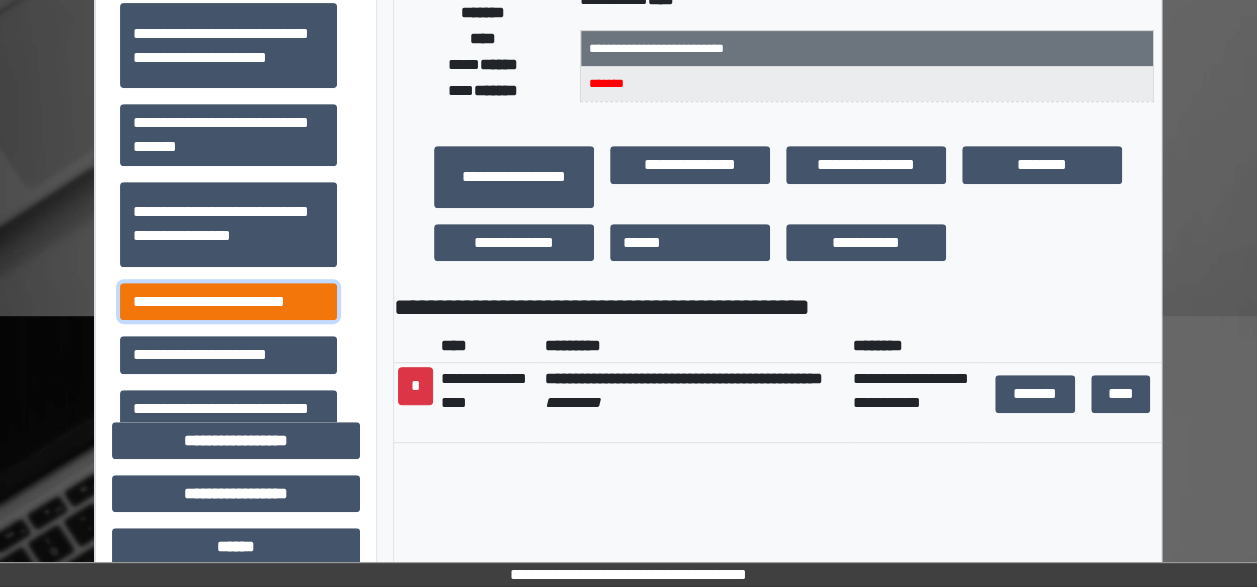 click on "**********" at bounding box center [228, 301] 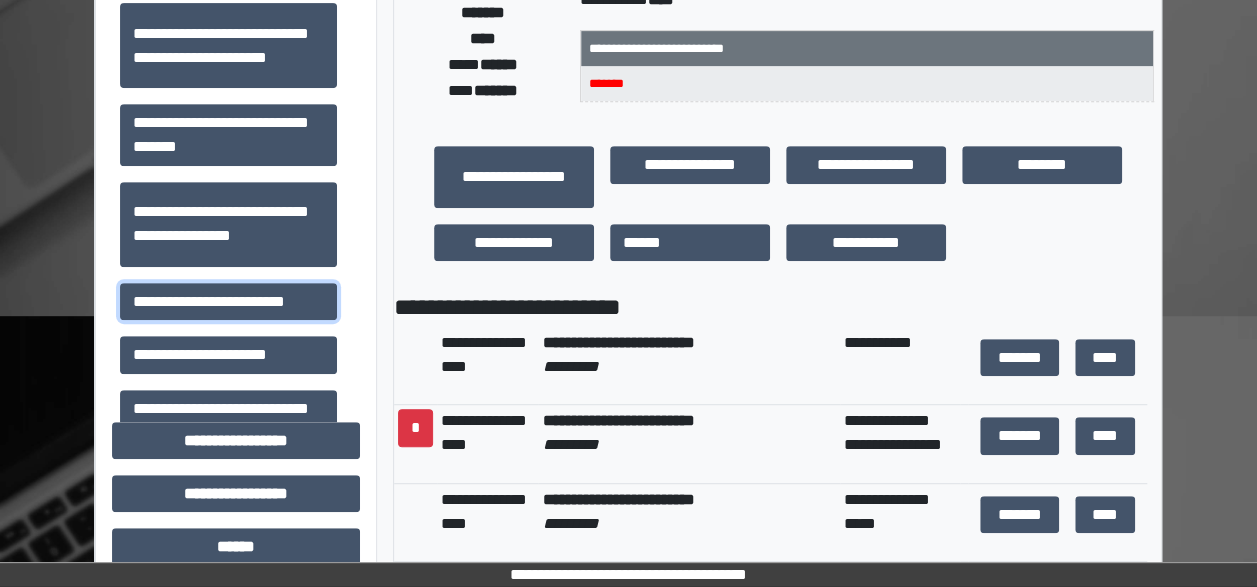 scroll, scrollTop: 1217, scrollLeft: 0, axis: vertical 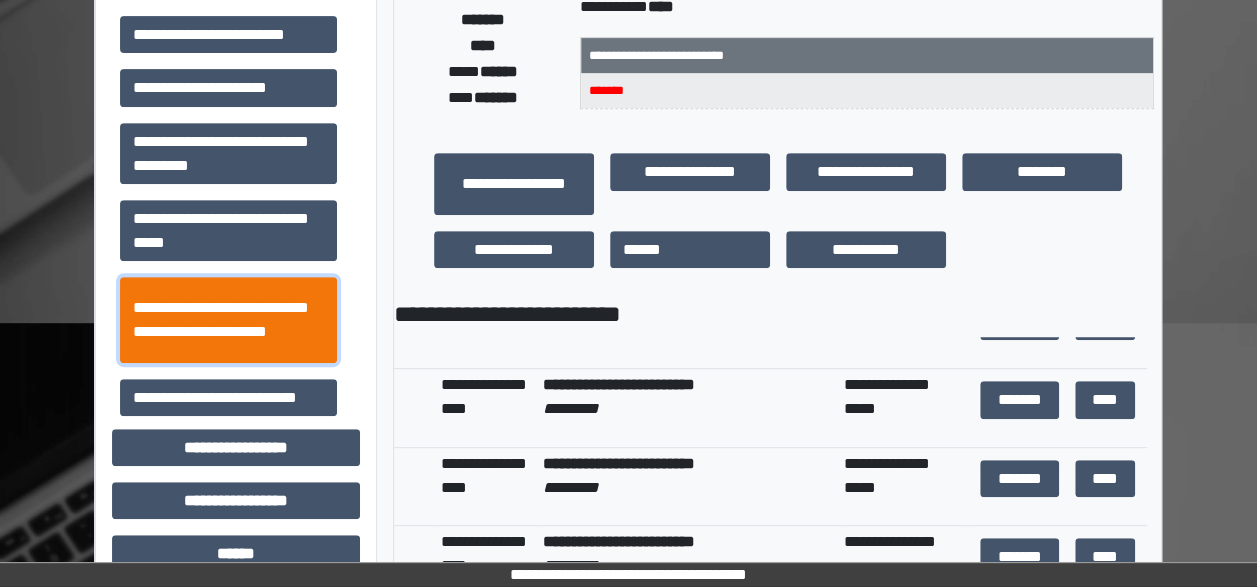 click on "**********" at bounding box center (228, 319) 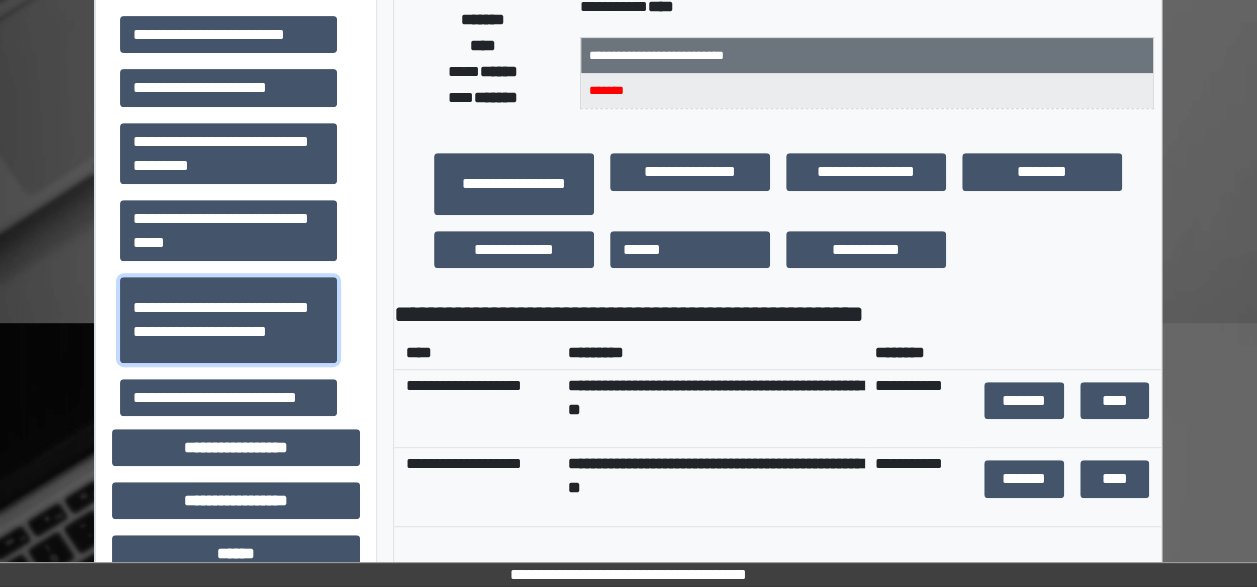 scroll, scrollTop: 22, scrollLeft: 0, axis: vertical 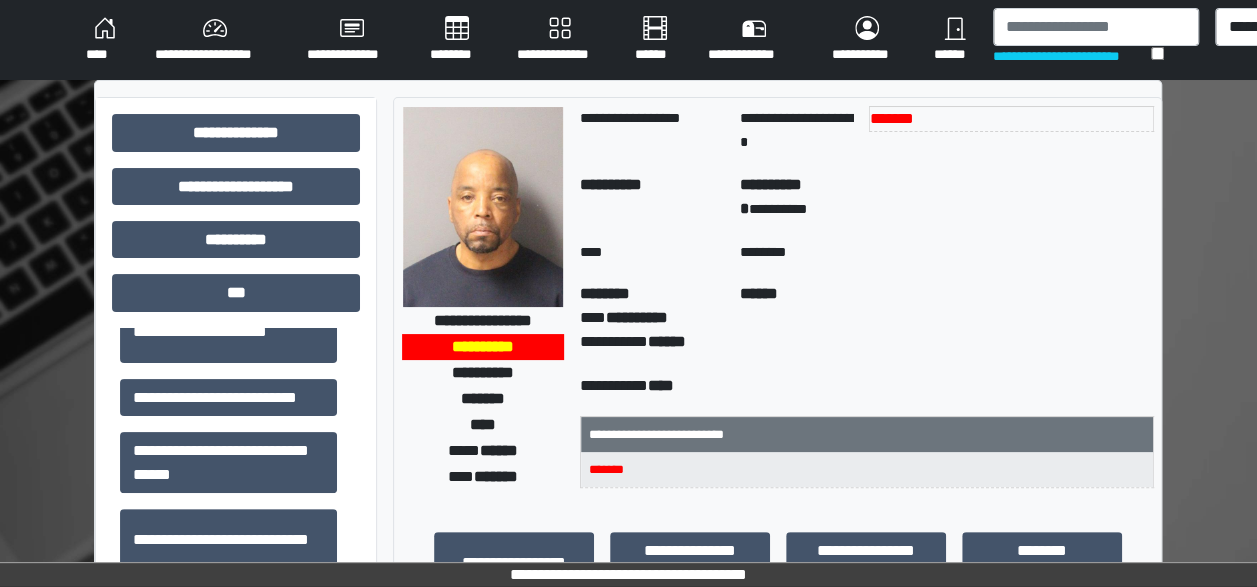 click on "****" at bounding box center [104, 40] 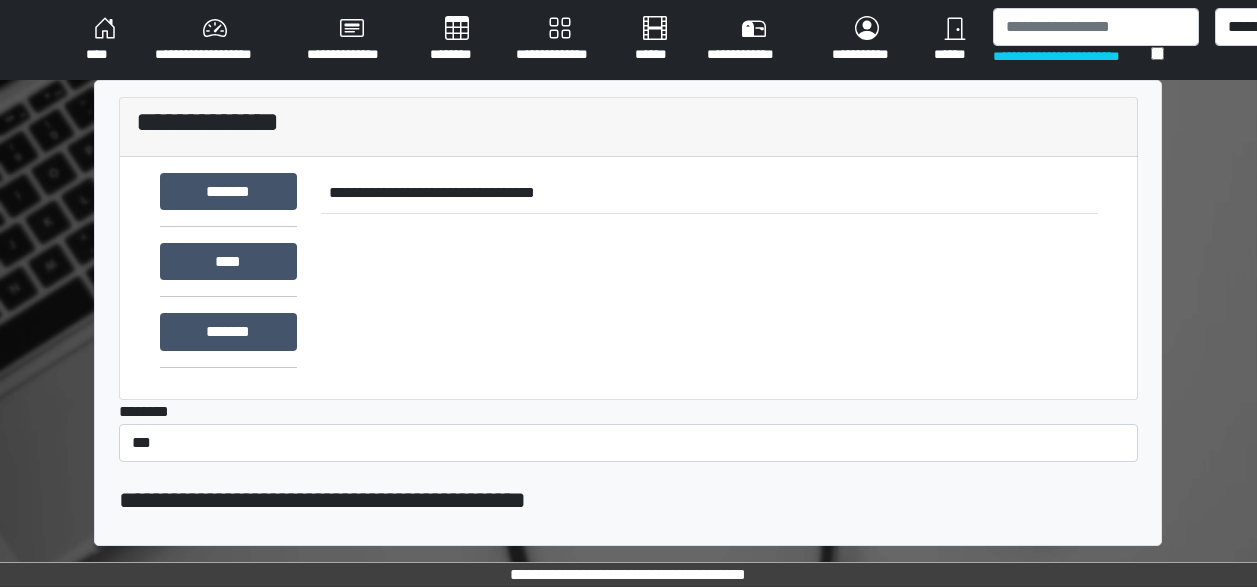 scroll, scrollTop: 0, scrollLeft: 0, axis: both 